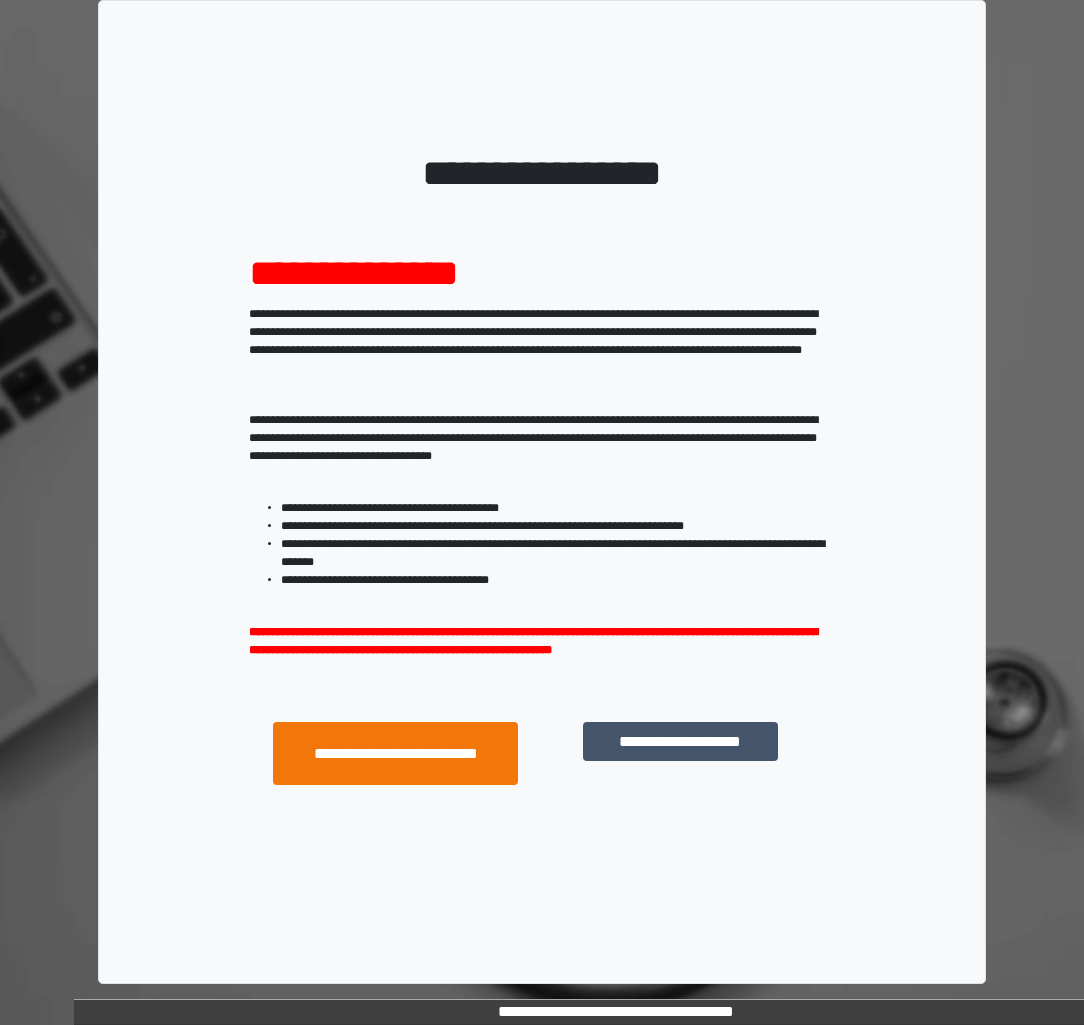 scroll, scrollTop: 0, scrollLeft: 0, axis: both 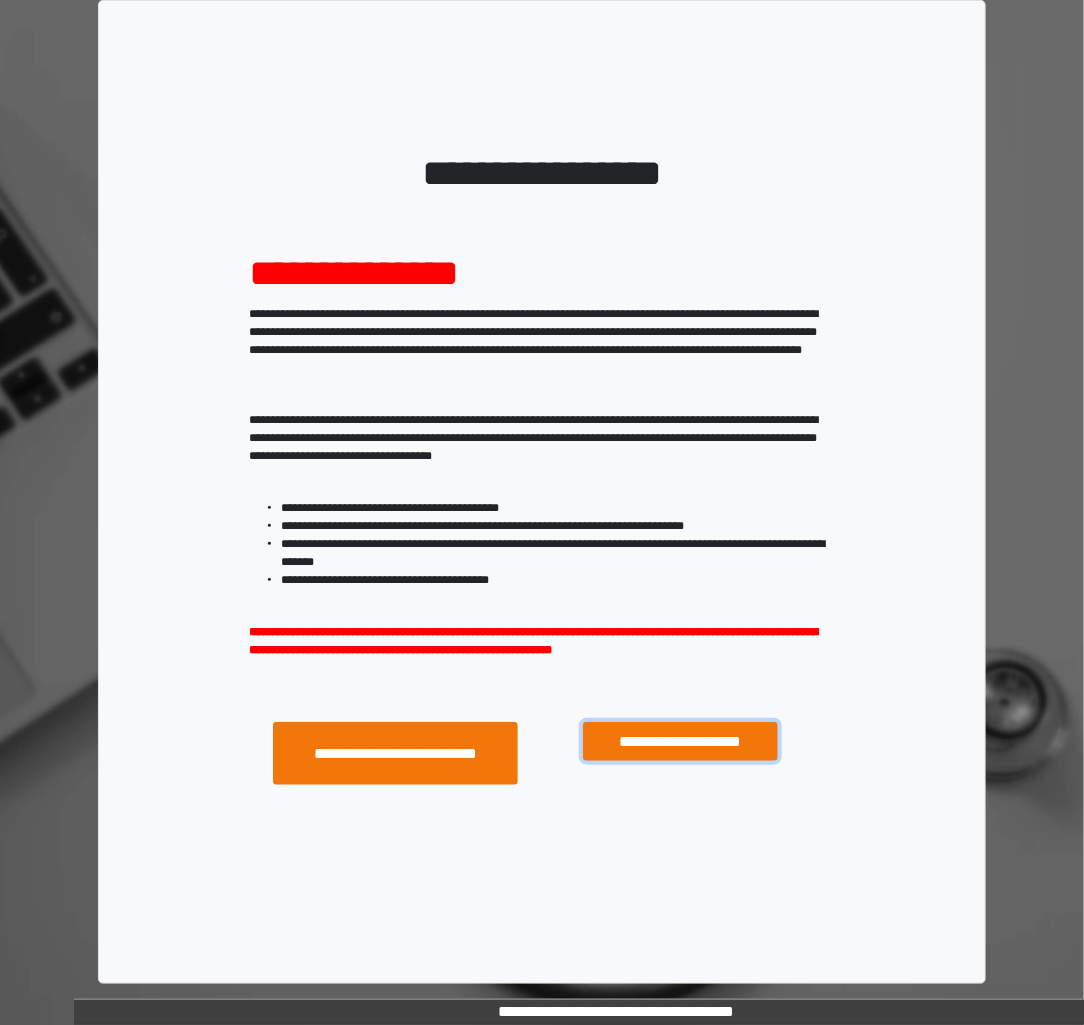 click on "**********" at bounding box center (680, 741) 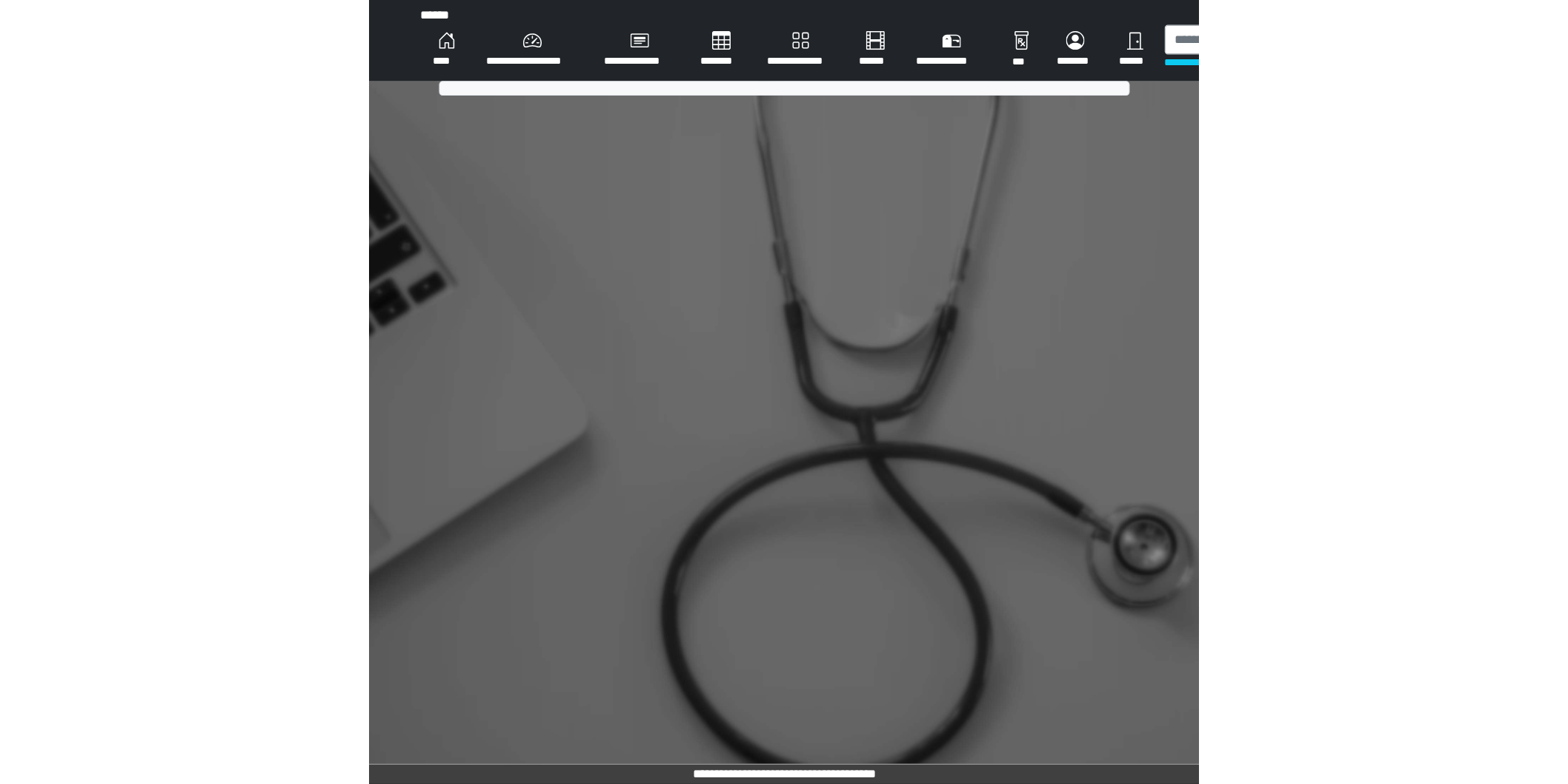 scroll, scrollTop: 0, scrollLeft: 0, axis: both 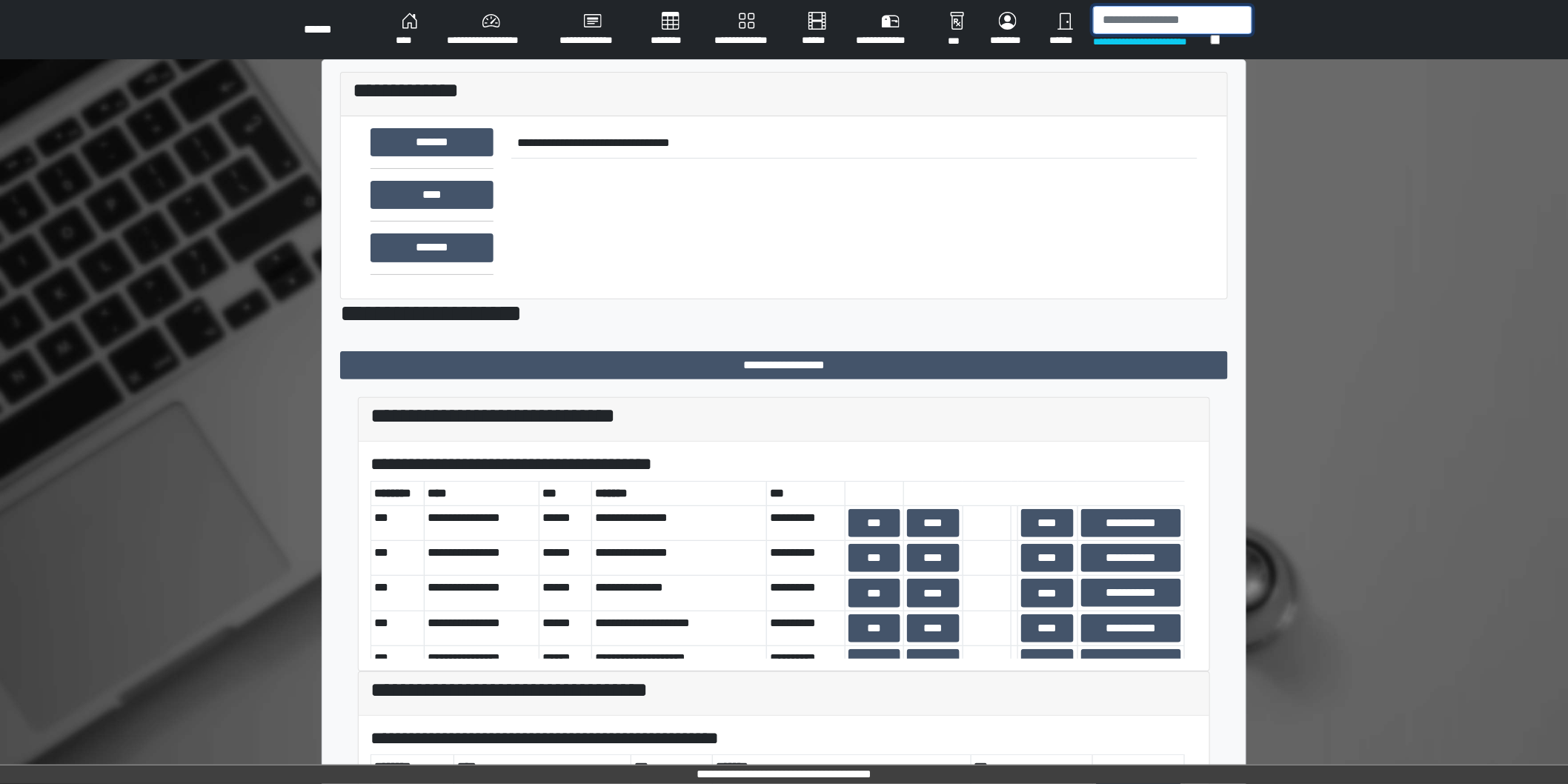 click at bounding box center (1172, 20) 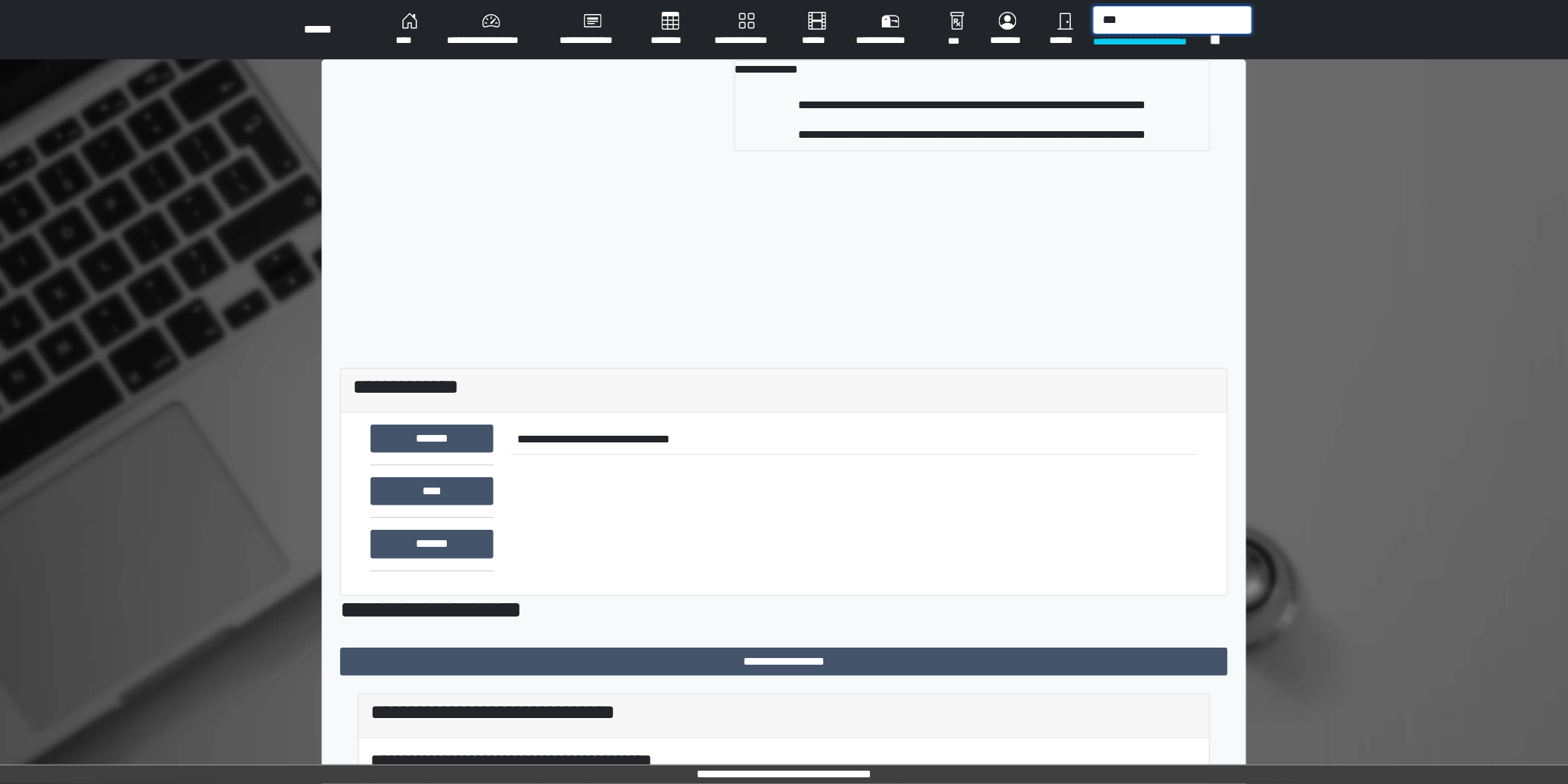 type on "***" 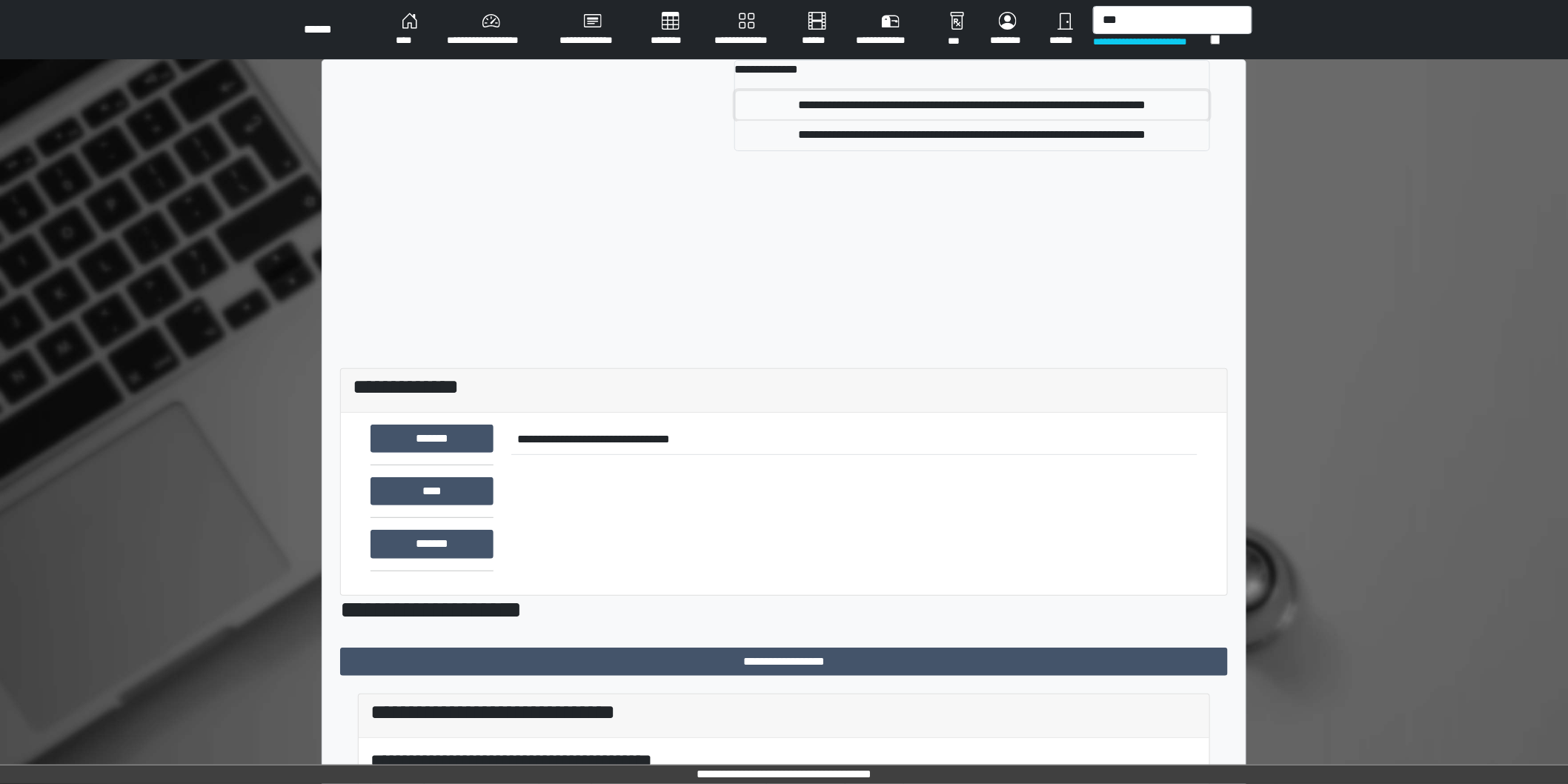 click on "**********" at bounding box center [972, 105] 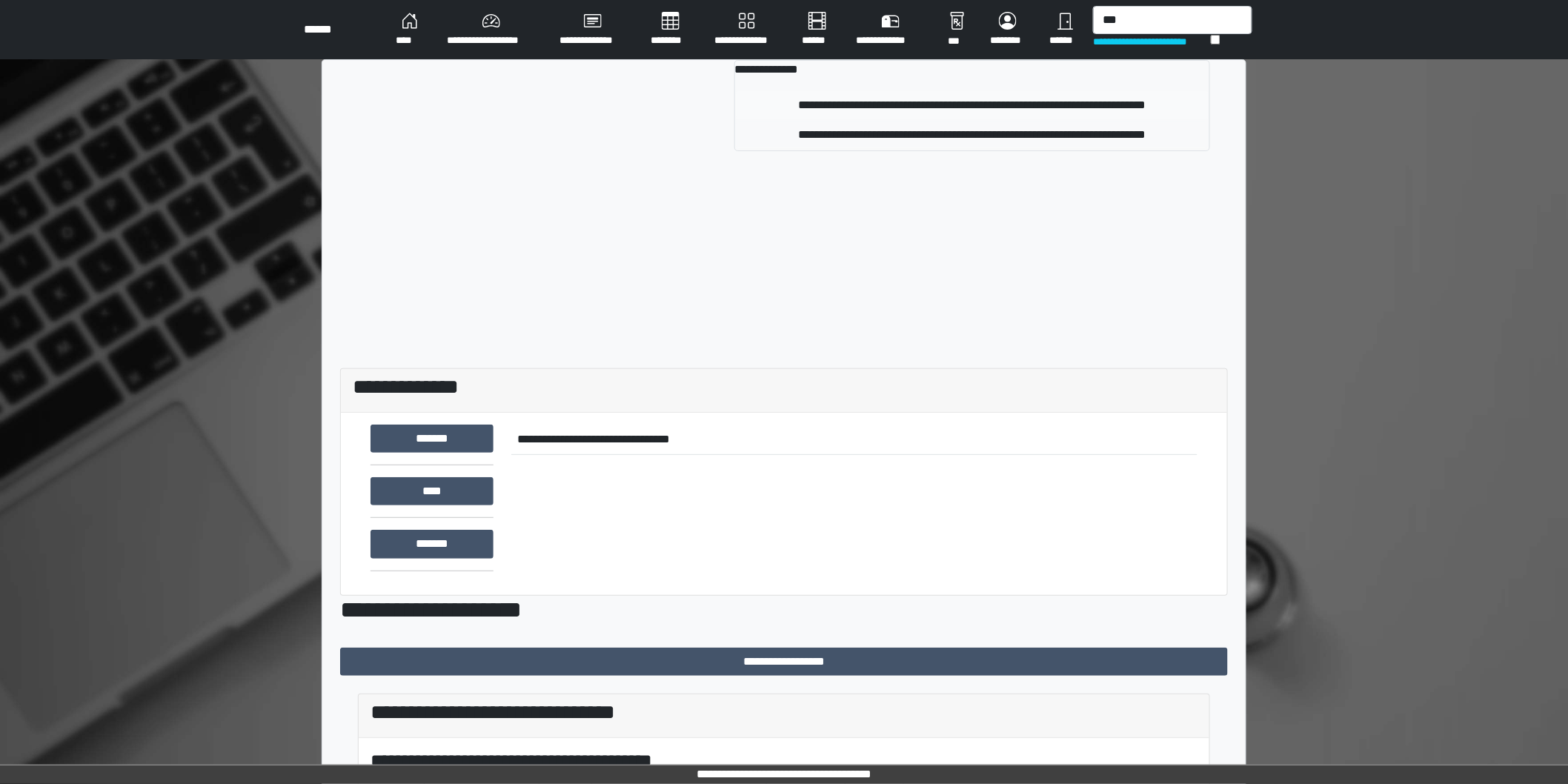 type 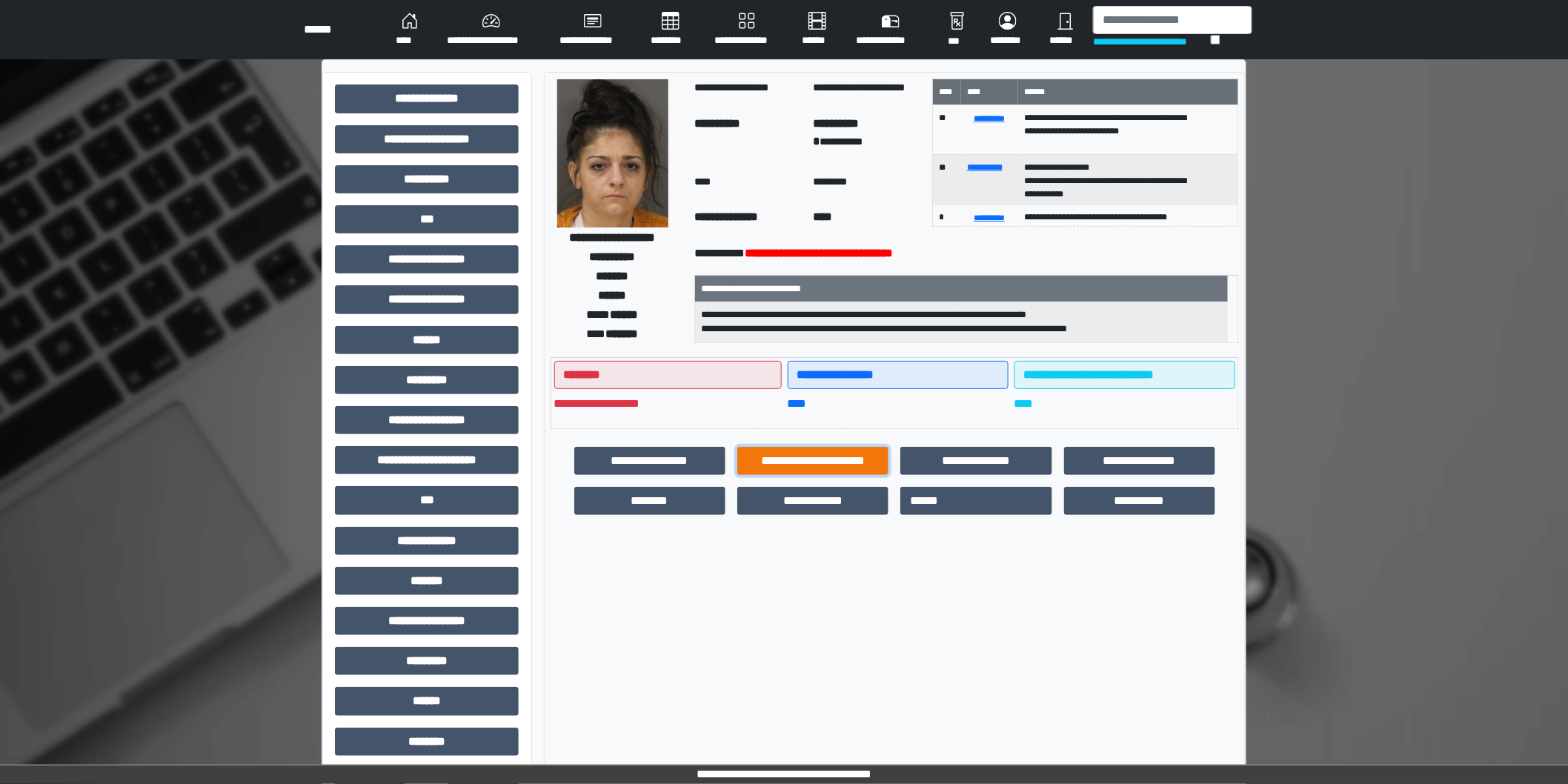 click on "**********" at bounding box center [813, 461] 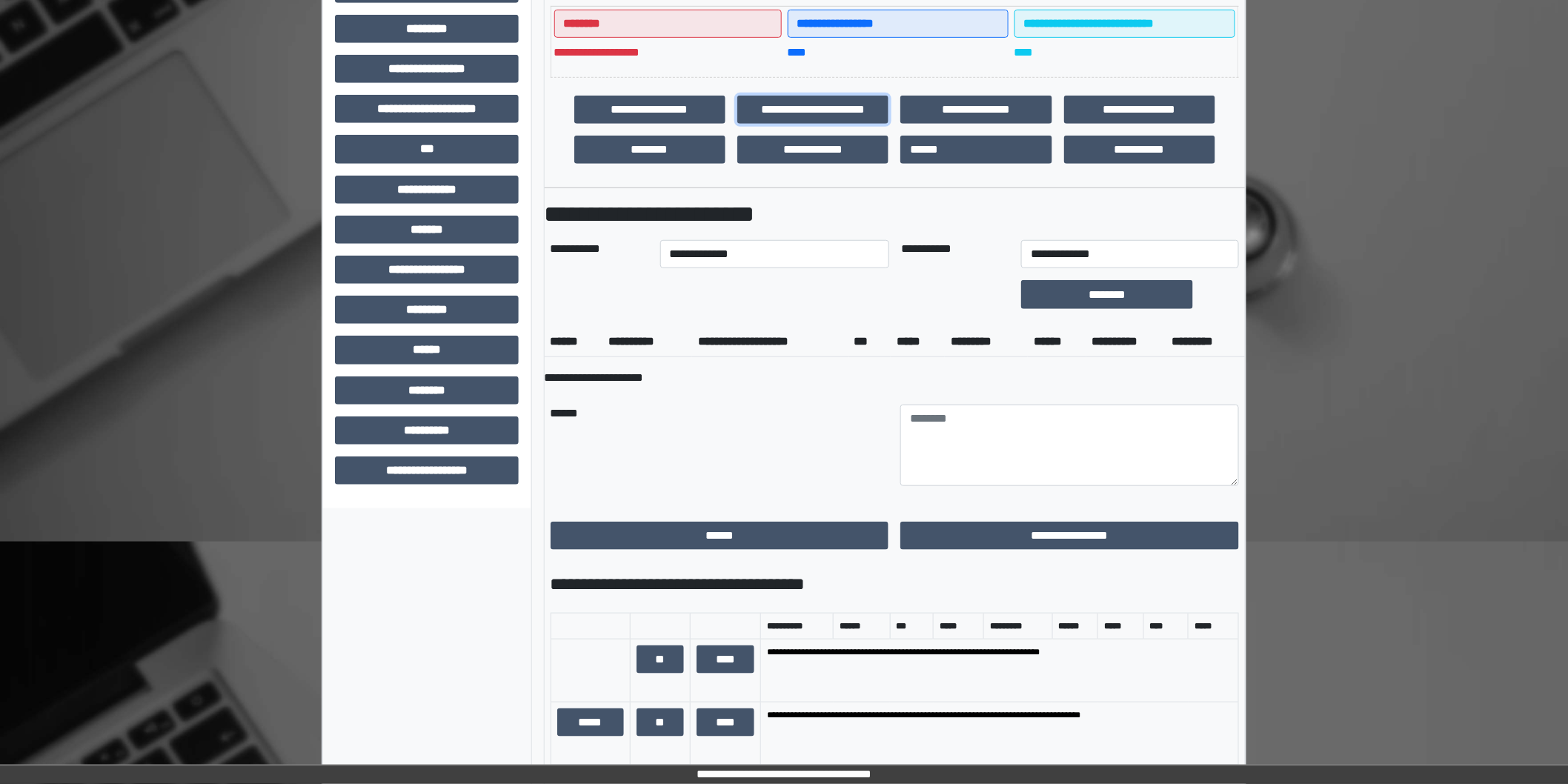 scroll, scrollTop: 165, scrollLeft: 0, axis: vertical 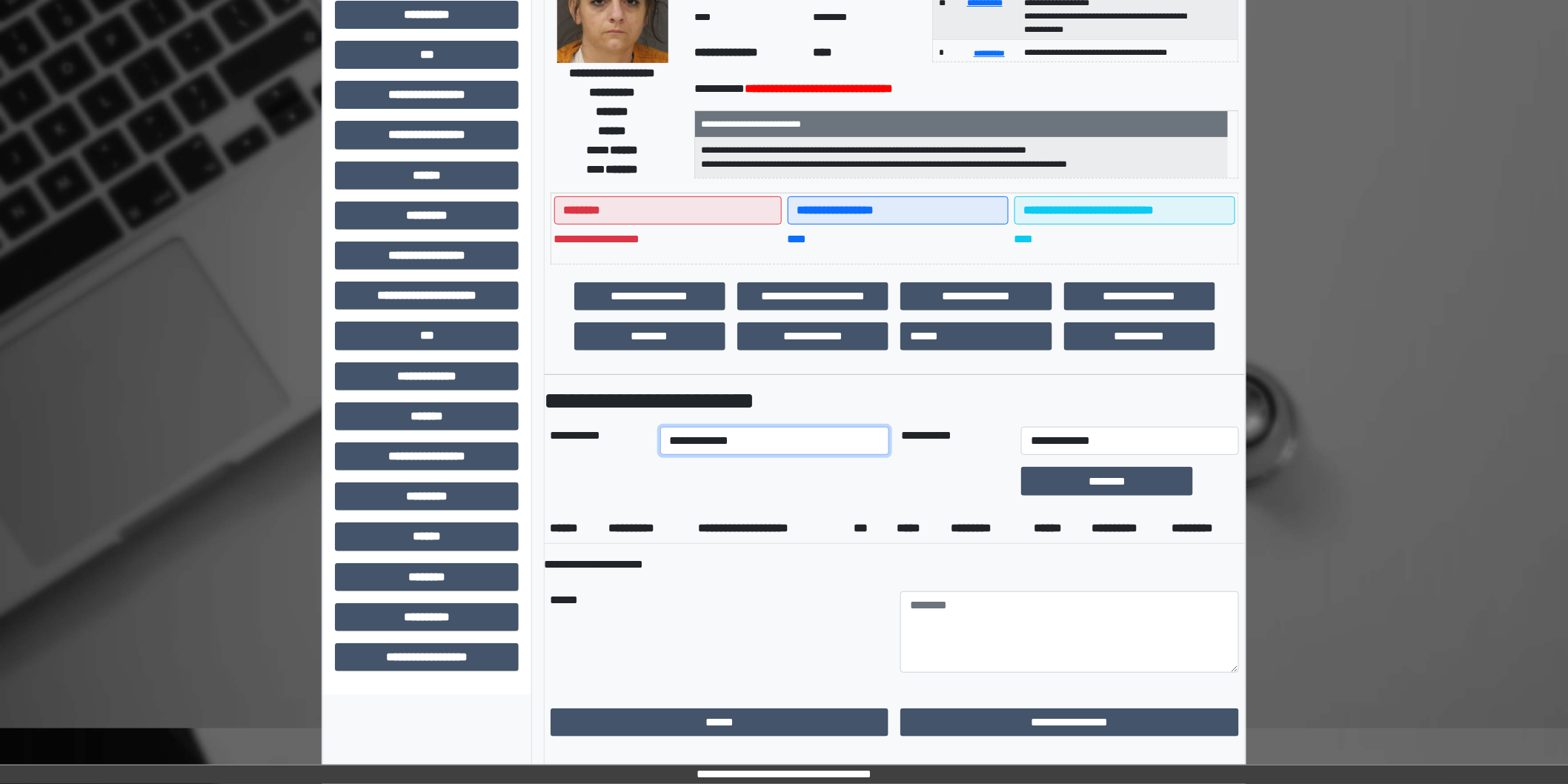 click on "**********" at bounding box center [774, 441] 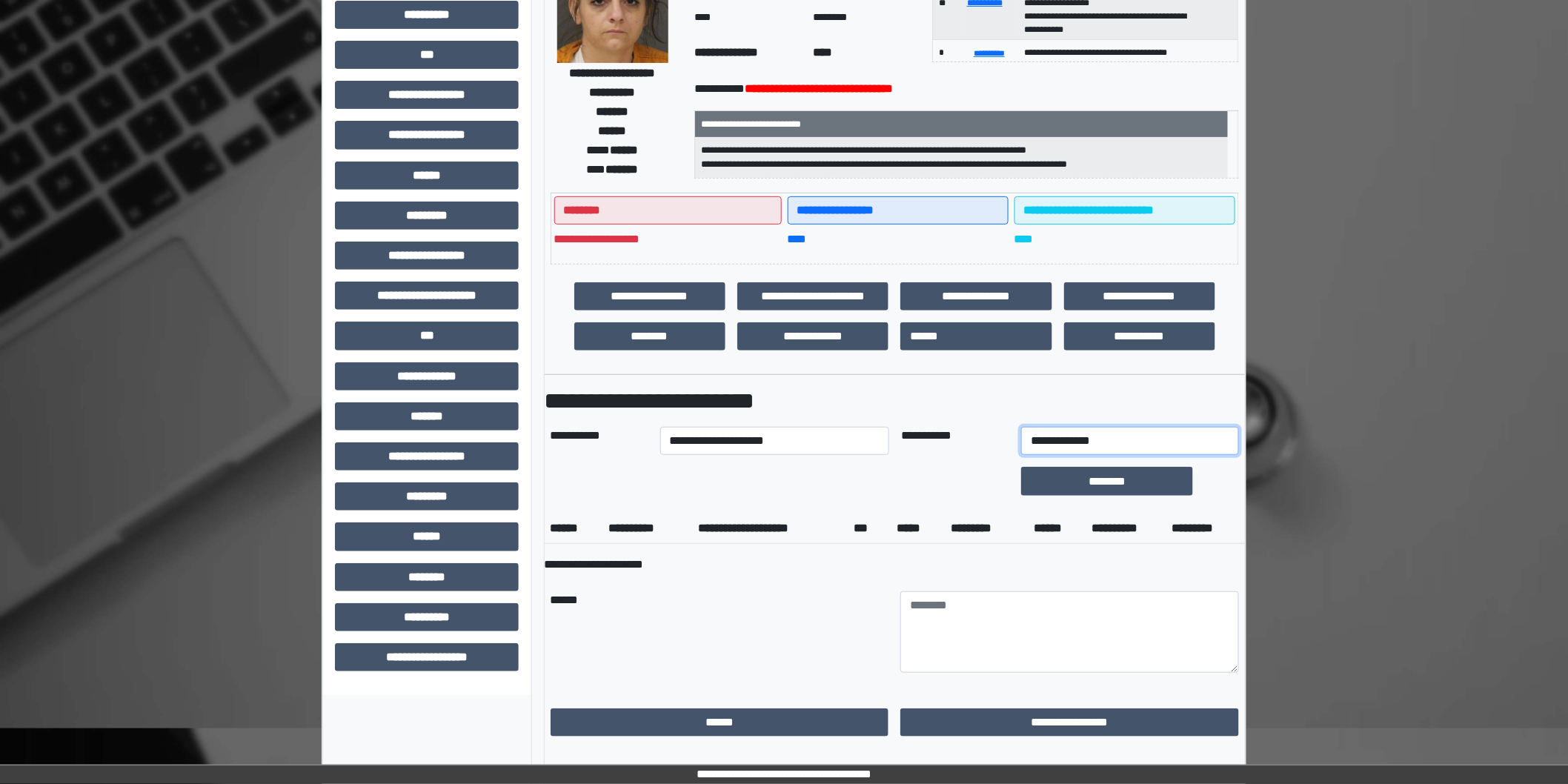 click on "**********" at bounding box center [1130, 441] 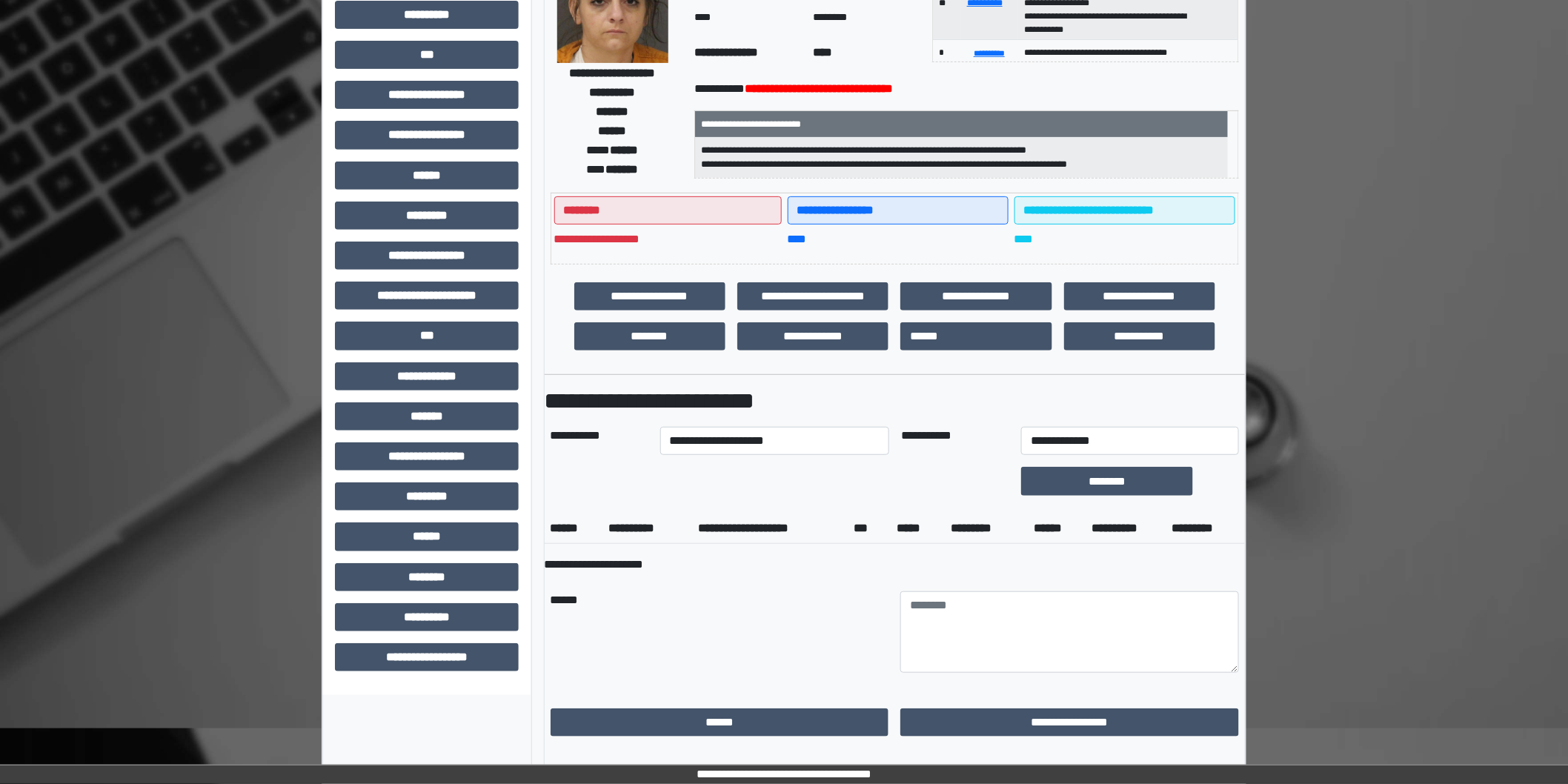 click on "**********" at bounding box center [784, 733] 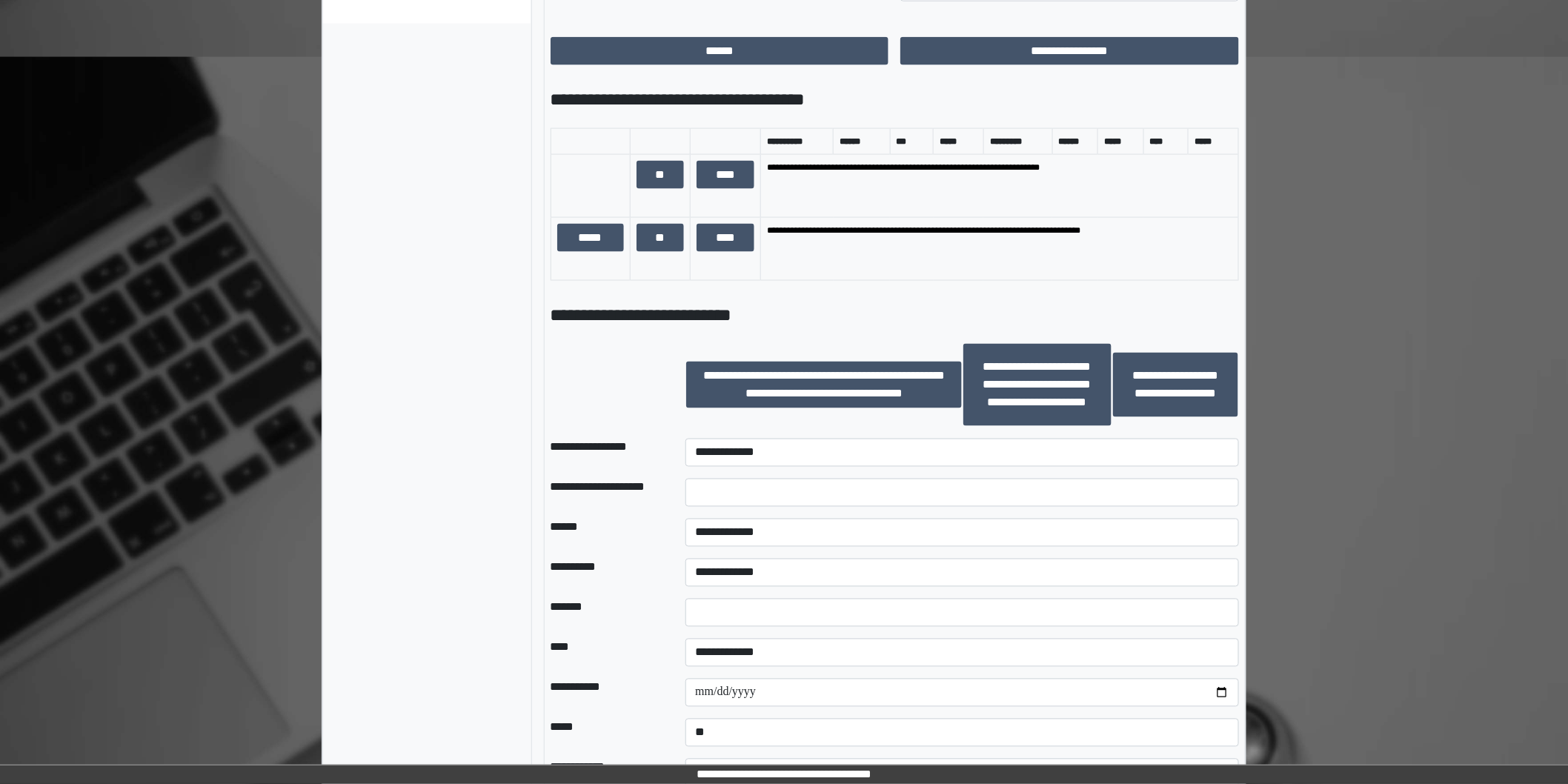 scroll, scrollTop: 951, scrollLeft: 0, axis: vertical 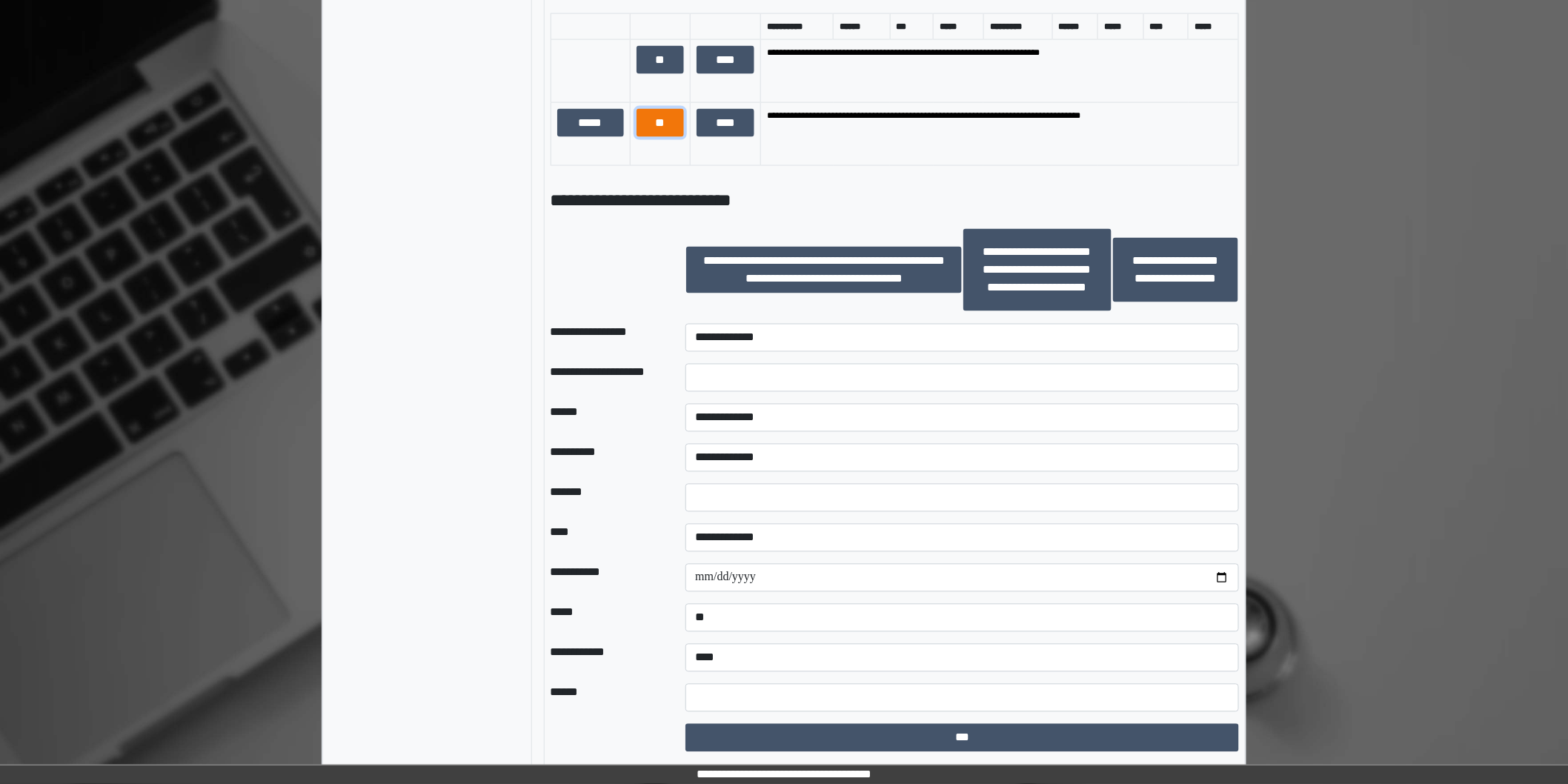 click on "**" at bounding box center [660, 123] 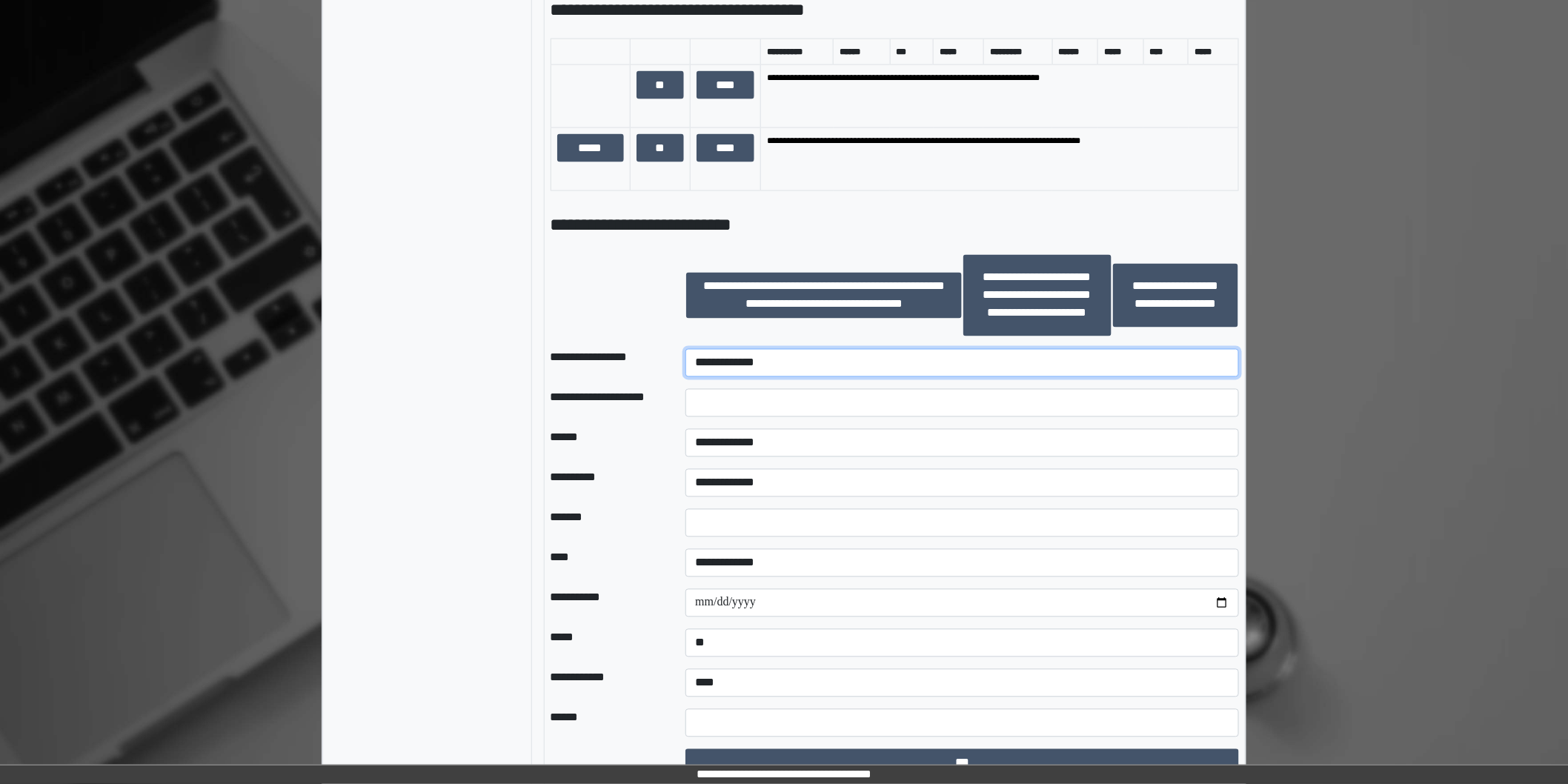 click on "**********" at bounding box center [962, 363] 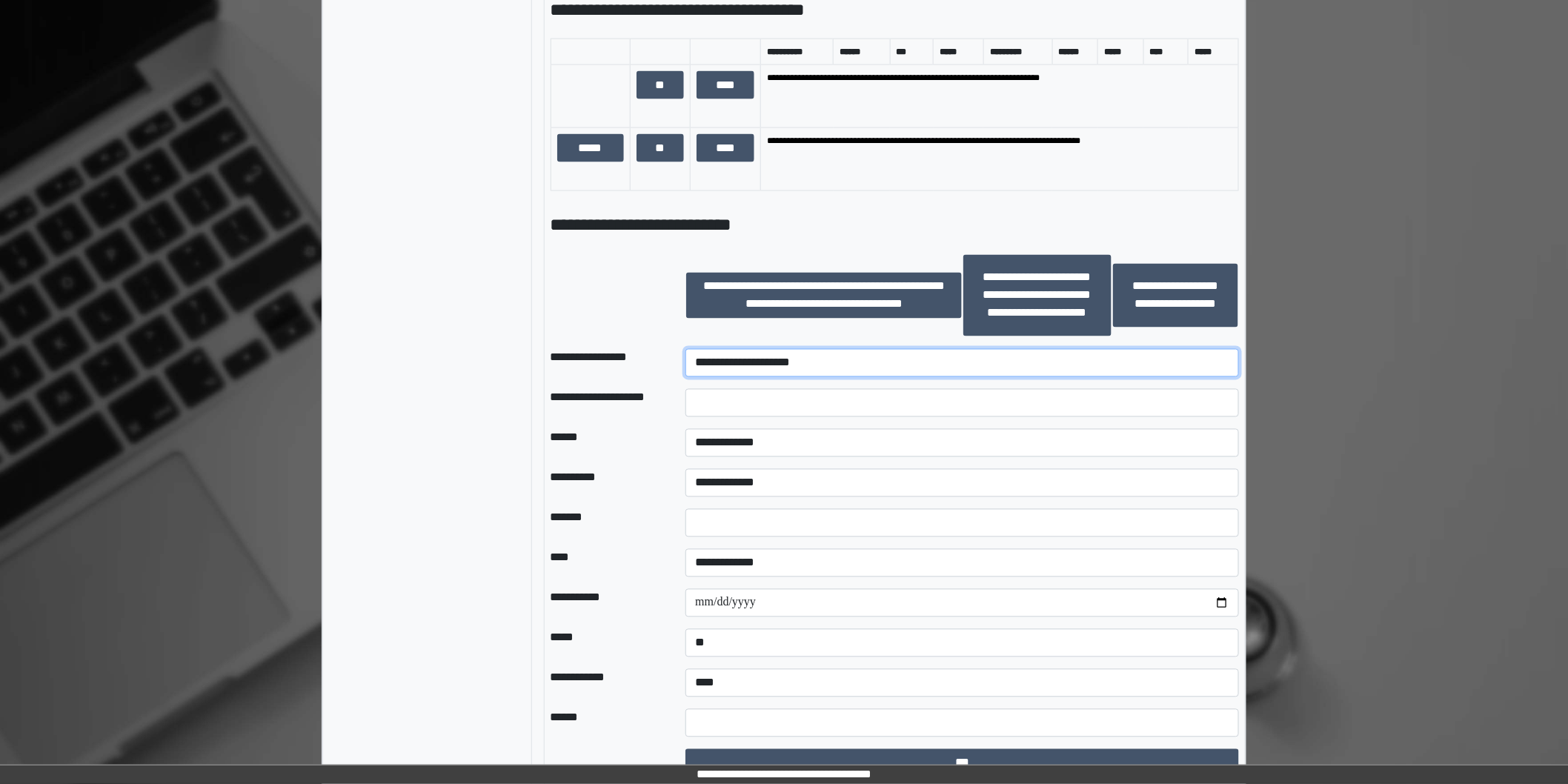 click on "**********" at bounding box center [962, 363] 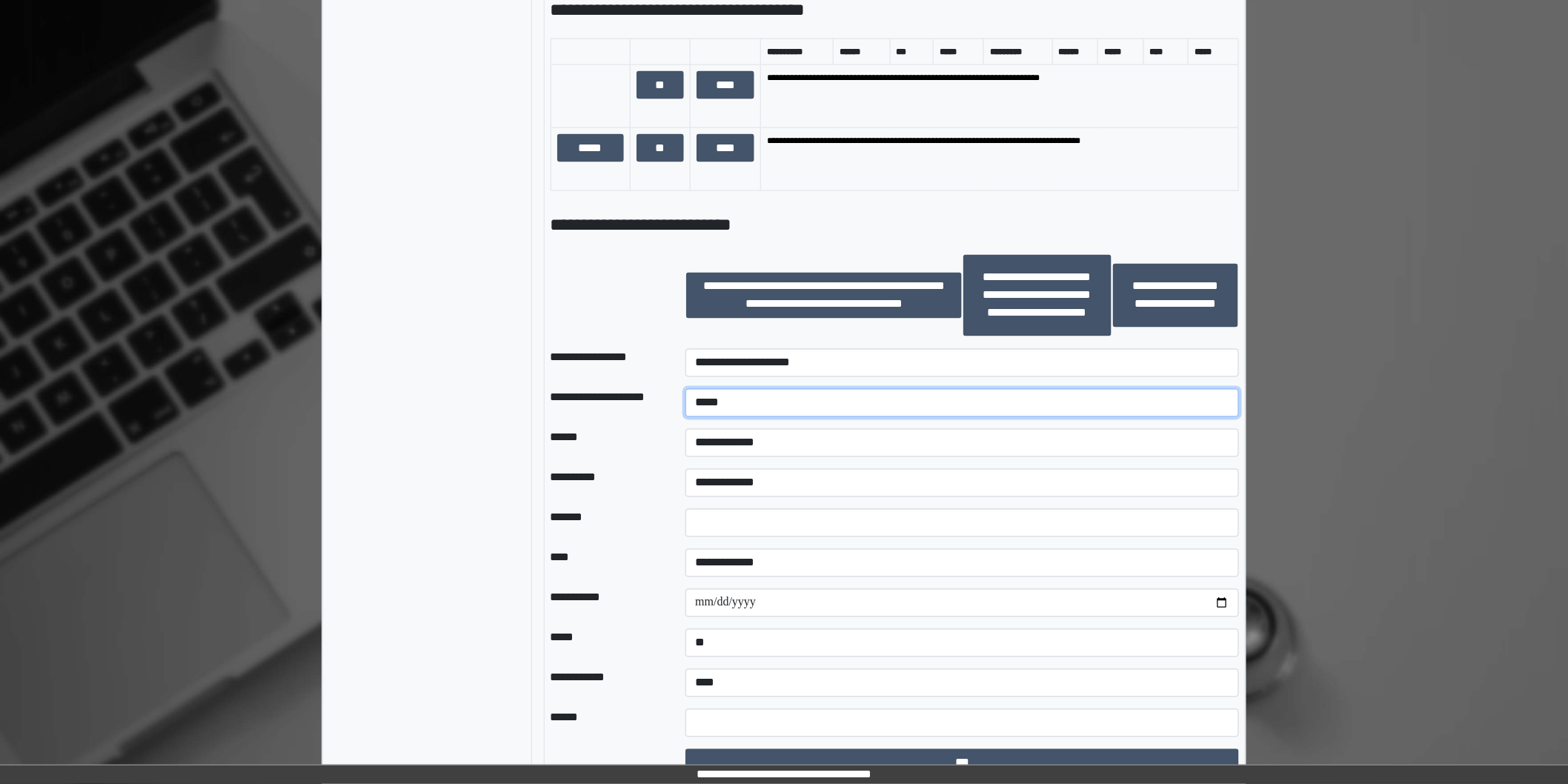 type on "*****" 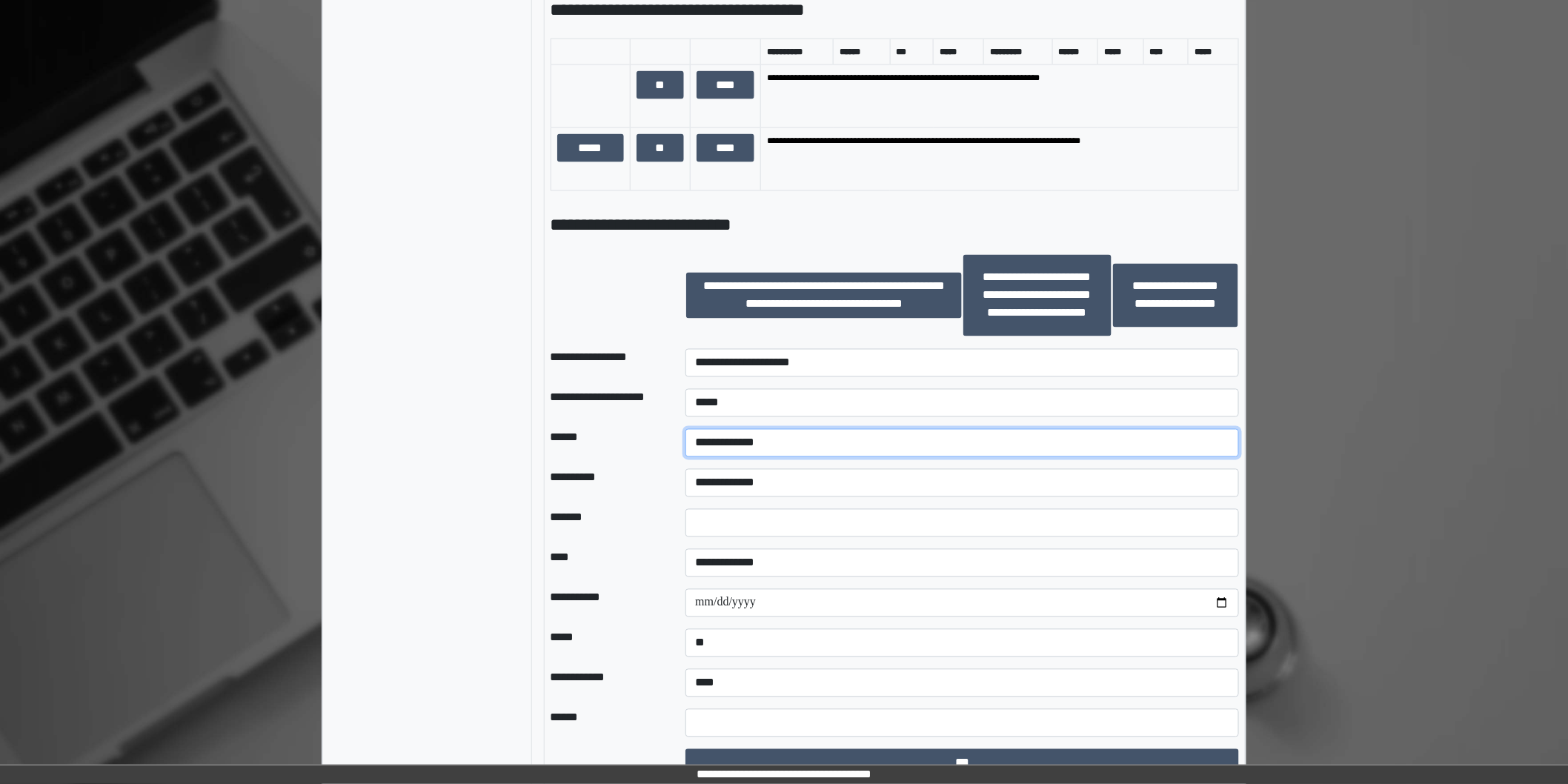 click on "**********" at bounding box center [962, 443] 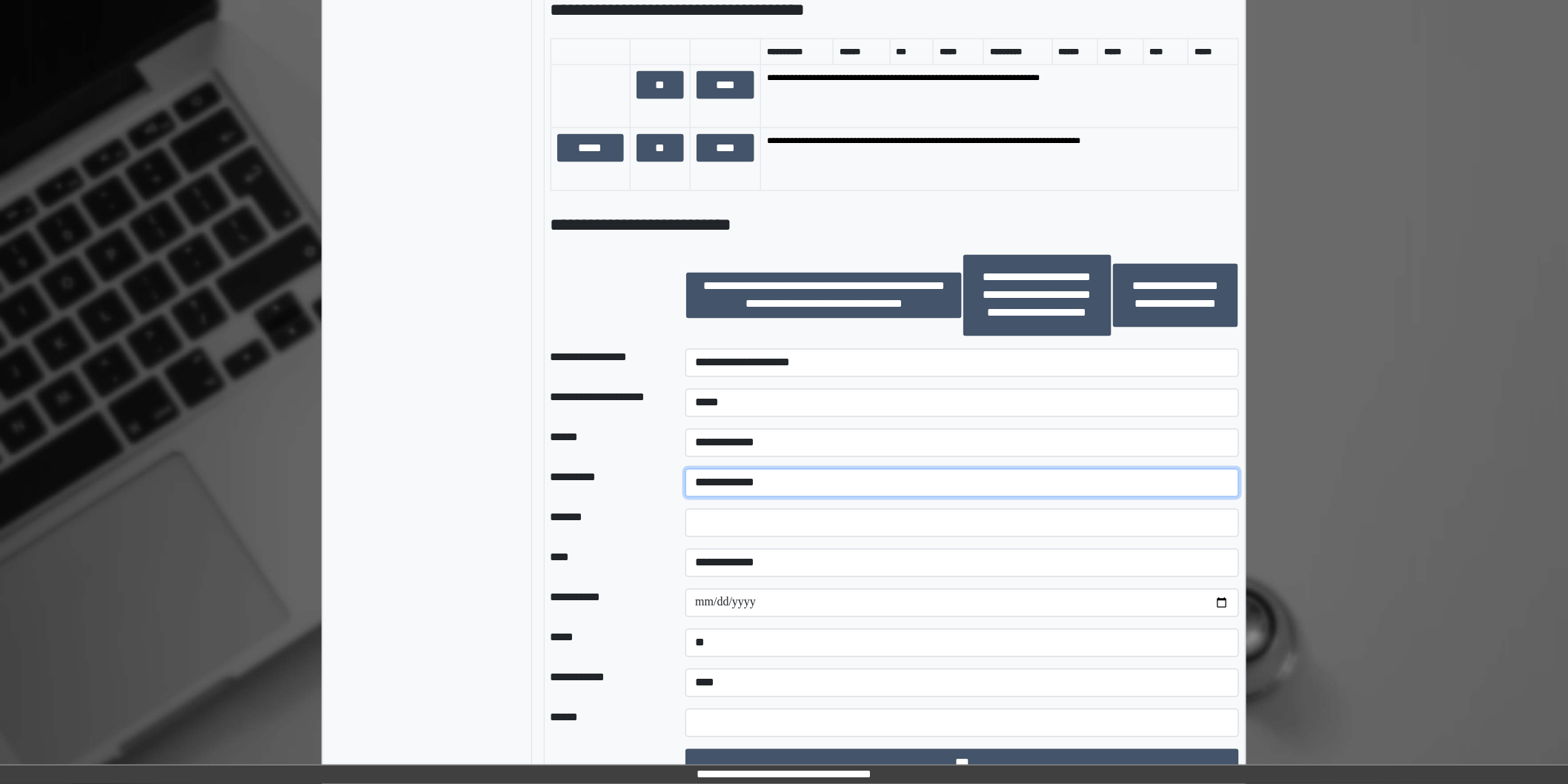 click on "**********" at bounding box center (962, 483) 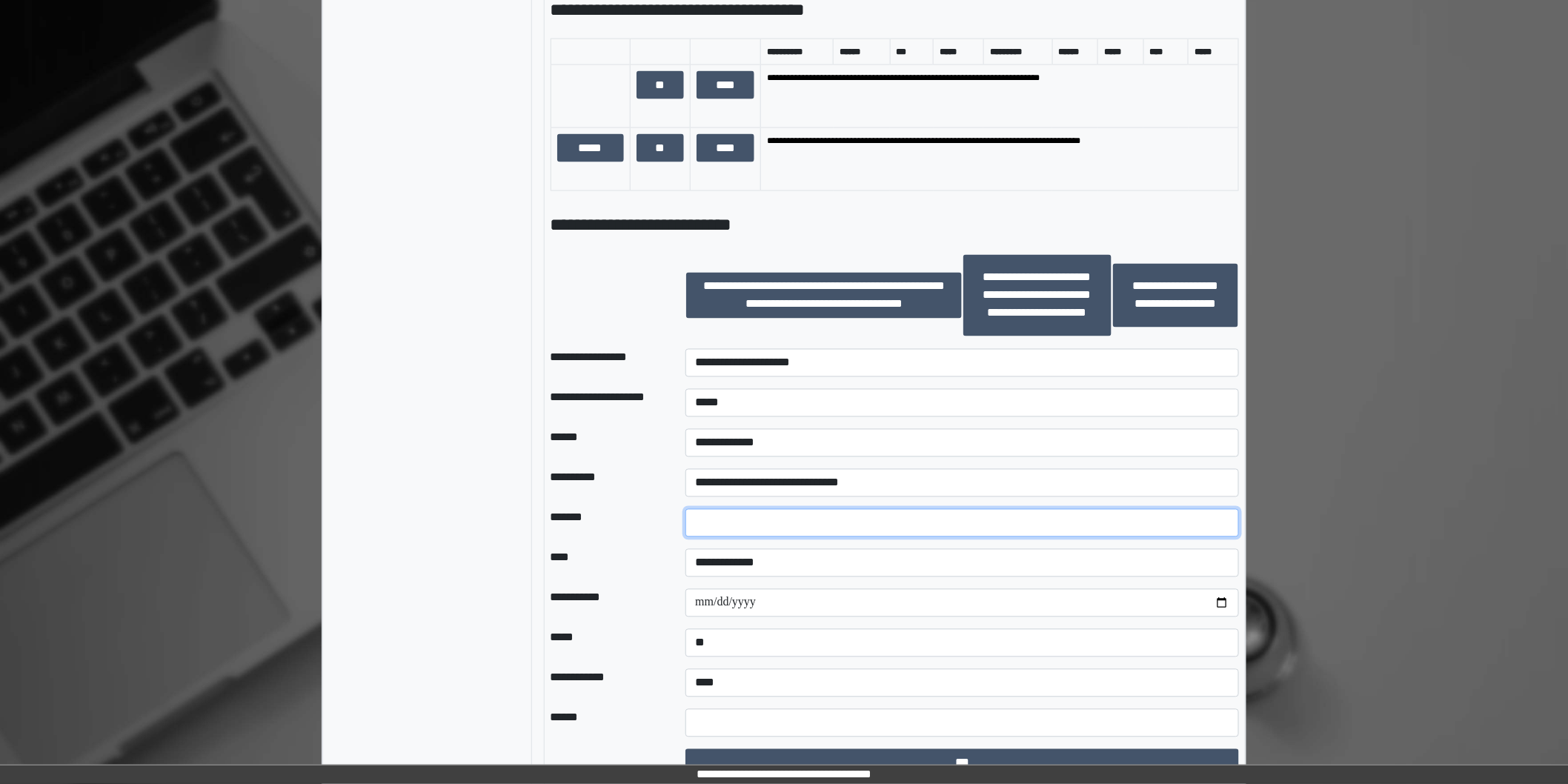 click at bounding box center [962, 523] 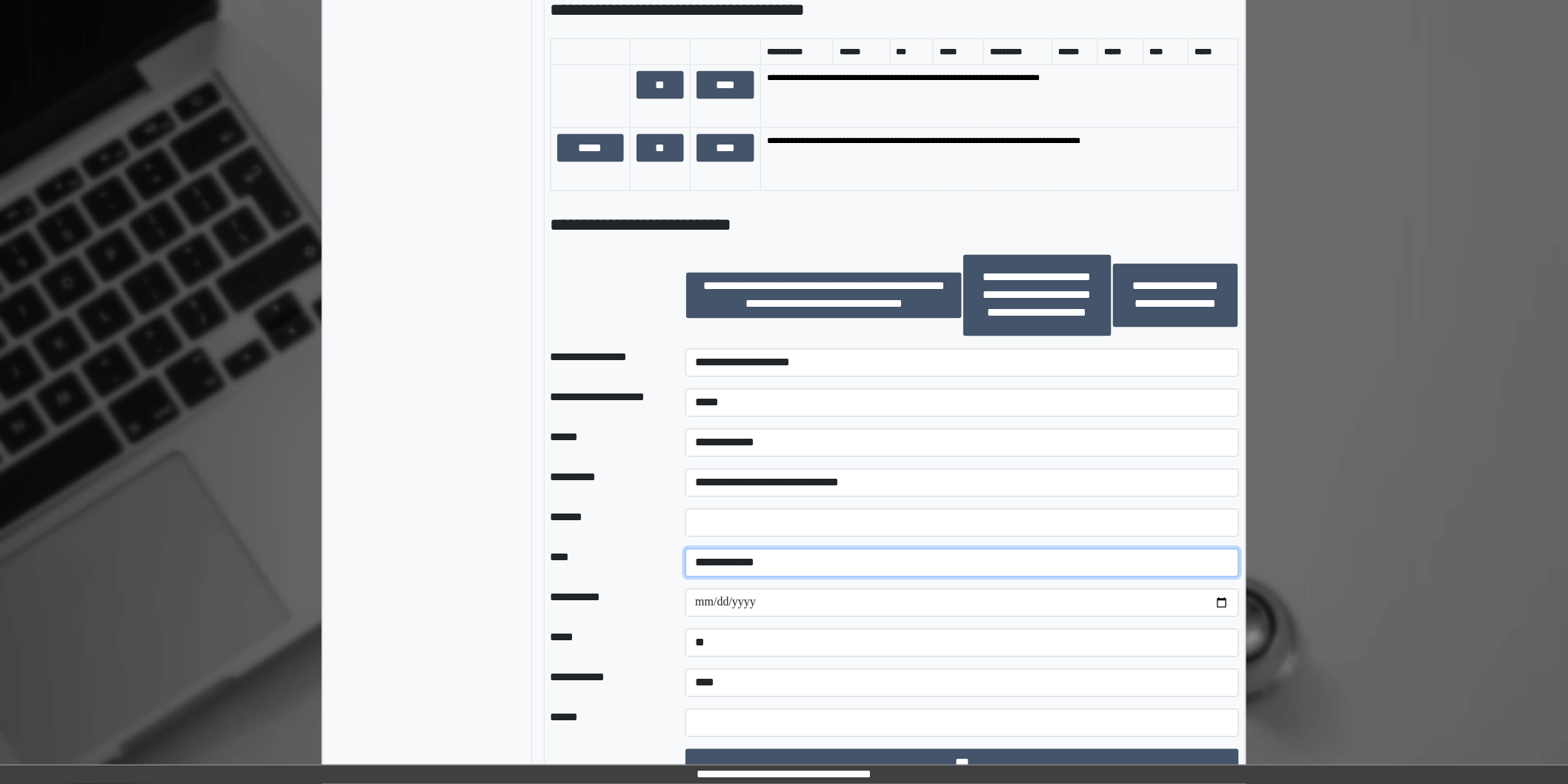 click on "**********" at bounding box center [962, 563] 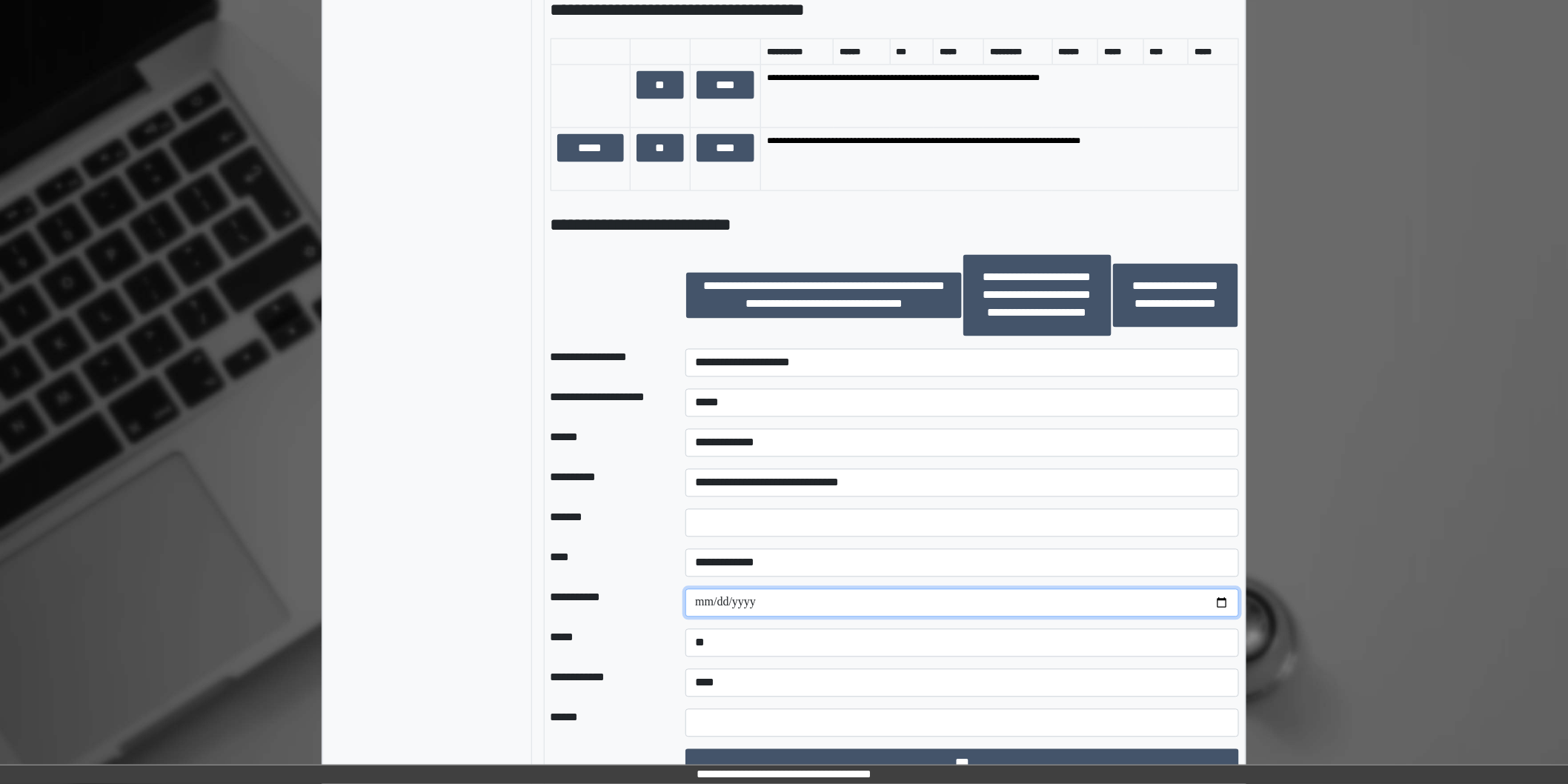 click at bounding box center [962, 603] 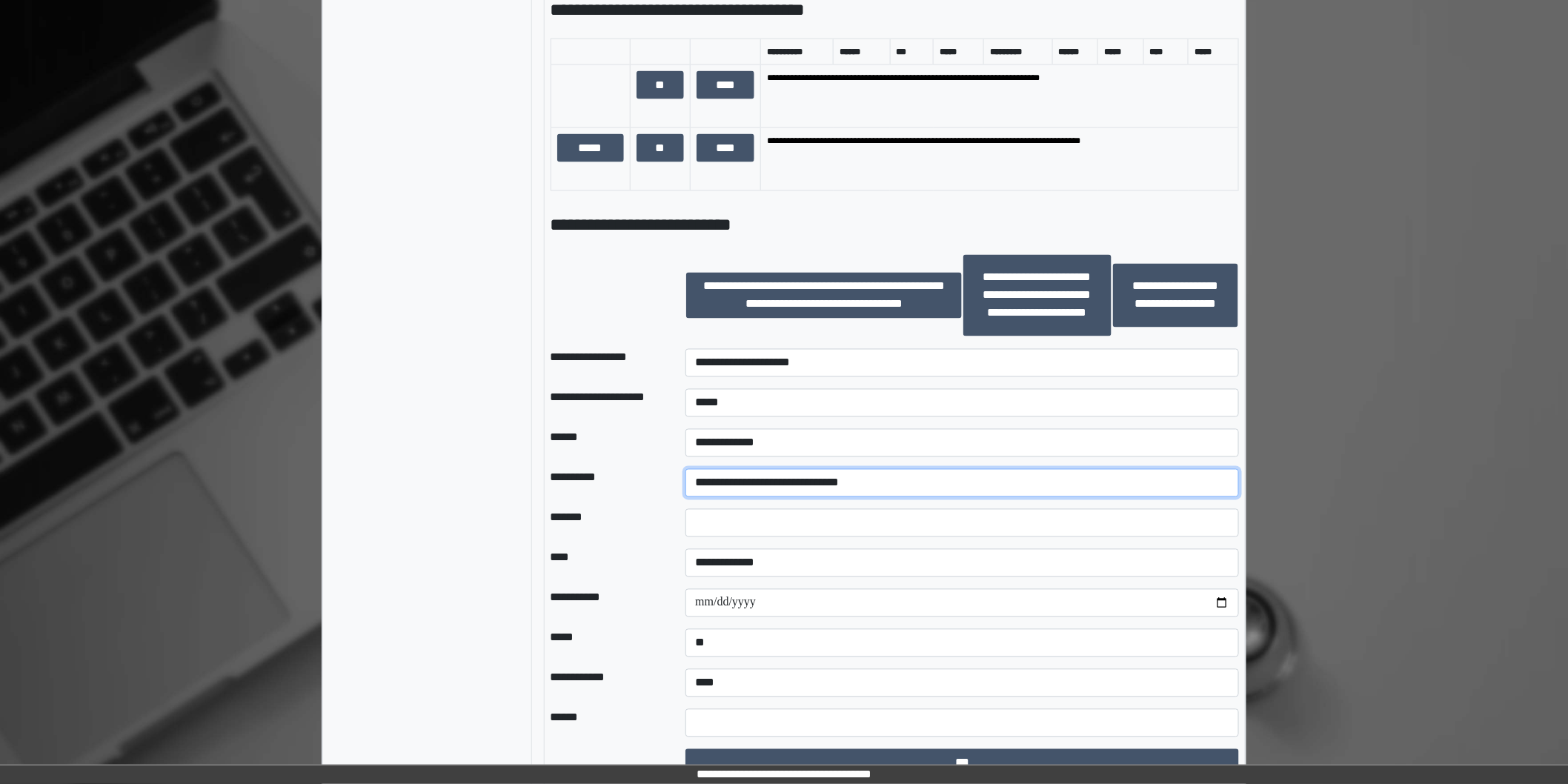 click on "**********" at bounding box center (962, 483) 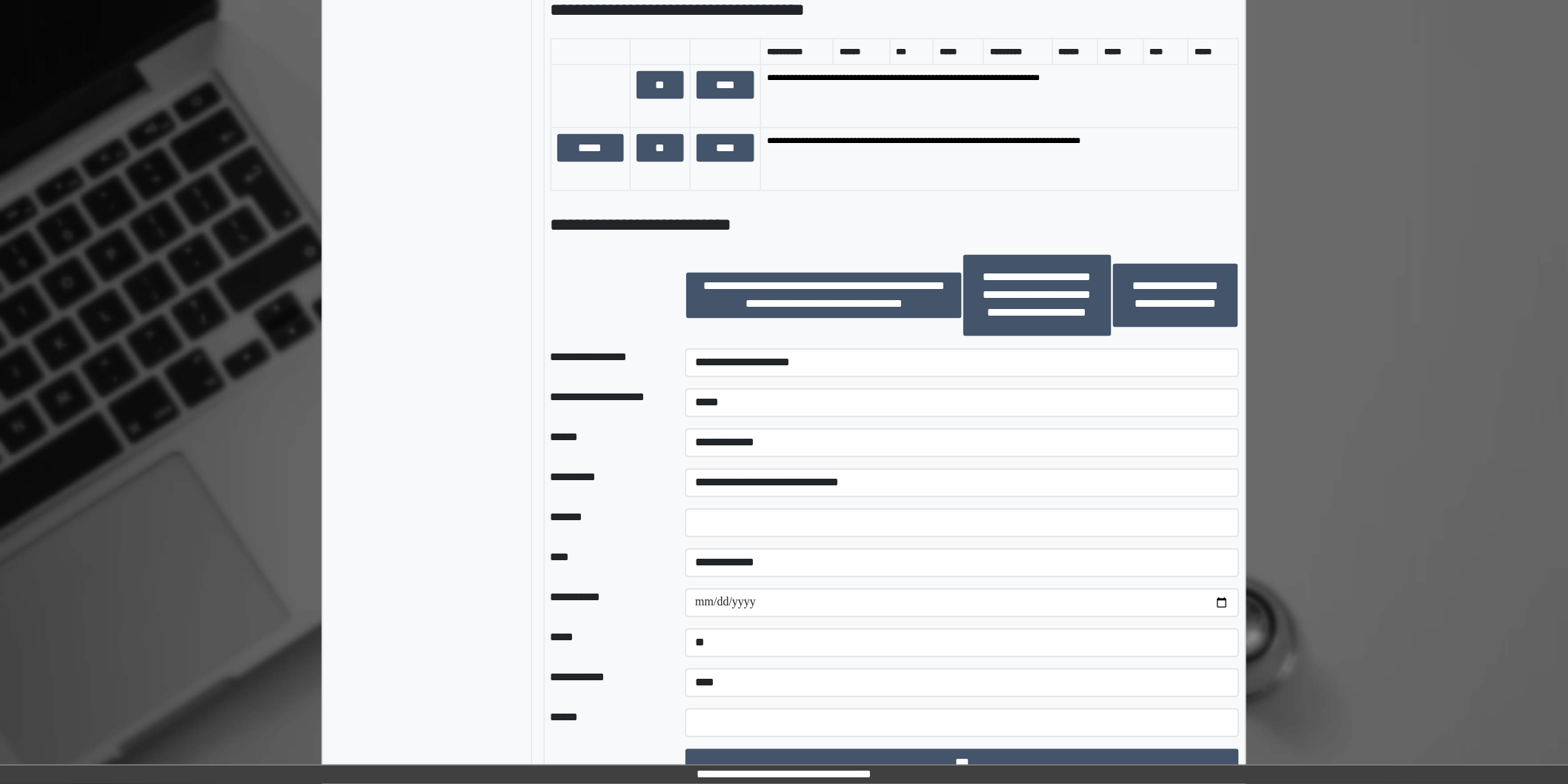 click on "******" at bounding box center (606, 443) 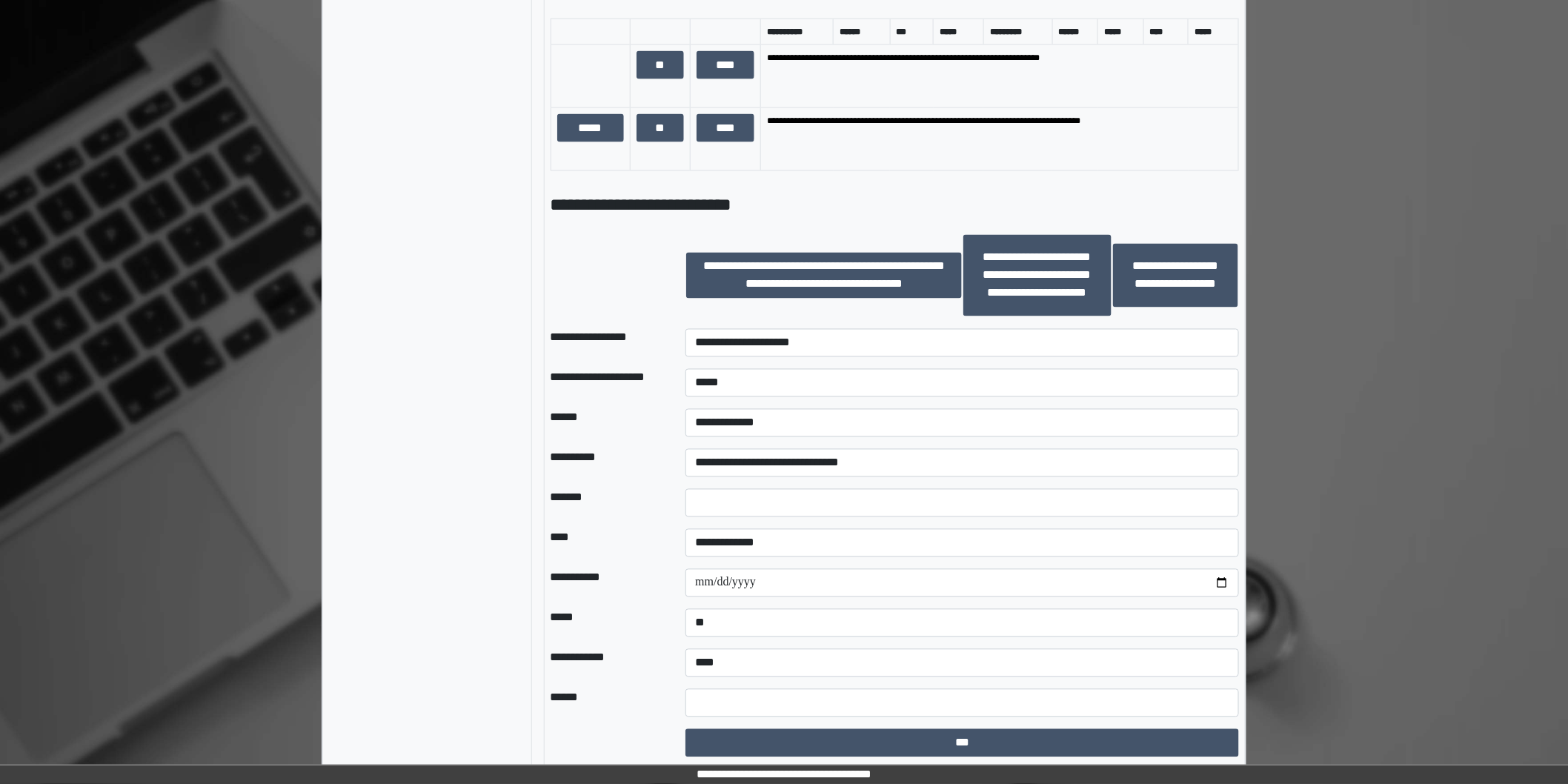 scroll, scrollTop: 976, scrollLeft: 0, axis: vertical 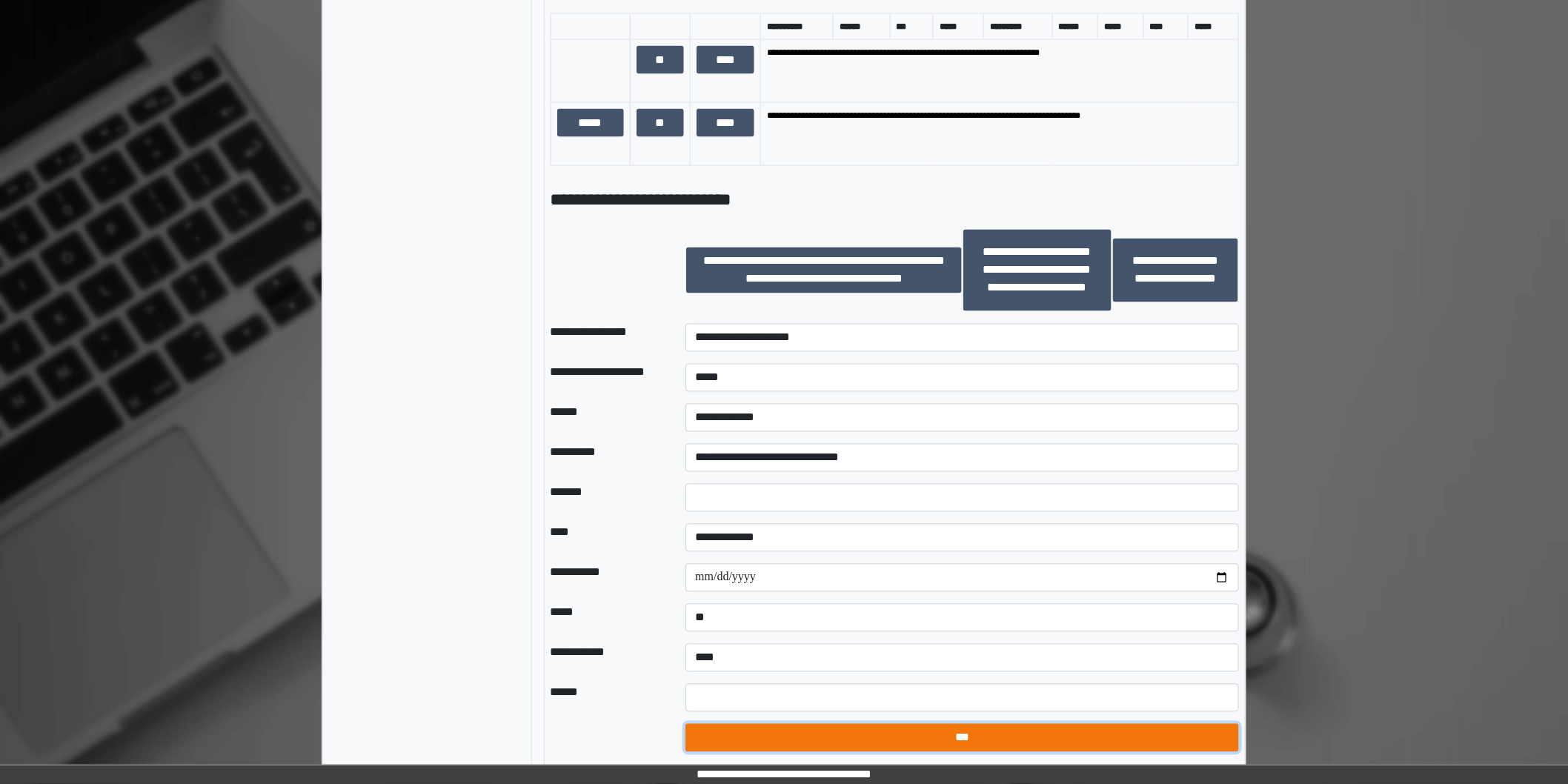 click on "***" at bounding box center [962, 738] 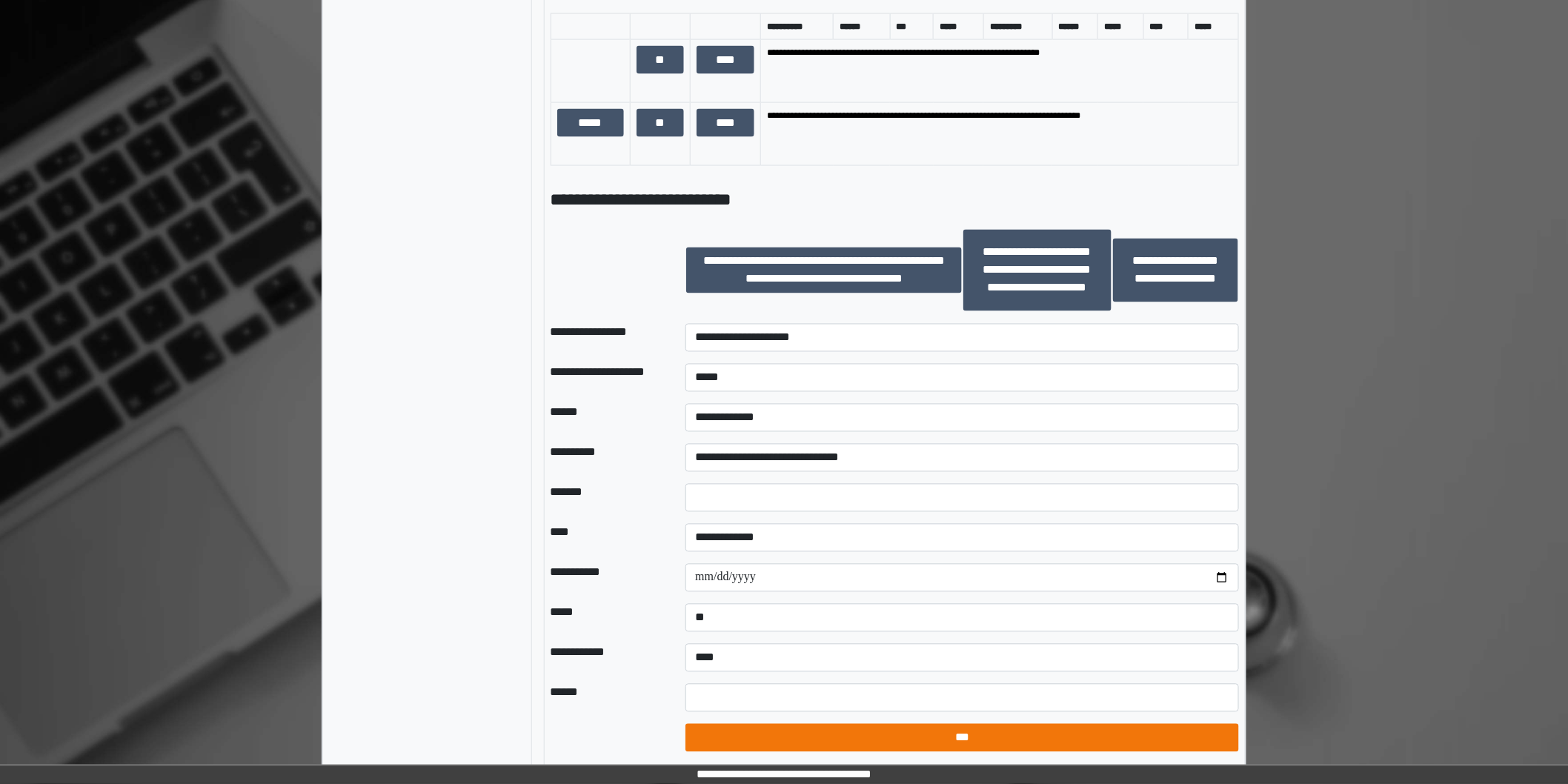select on "*" 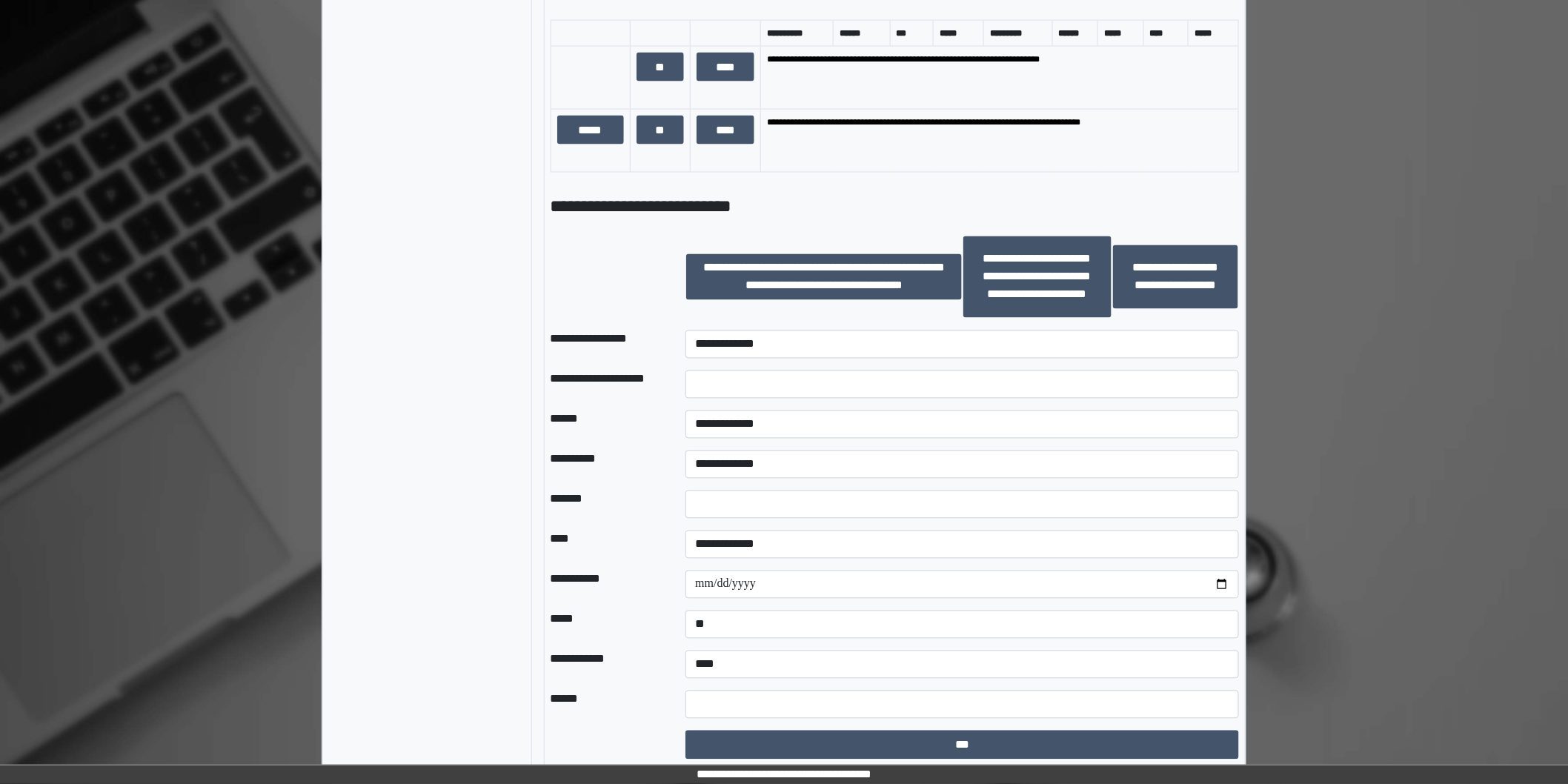 scroll, scrollTop: 1019, scrollLeft: 0, axis: vertical 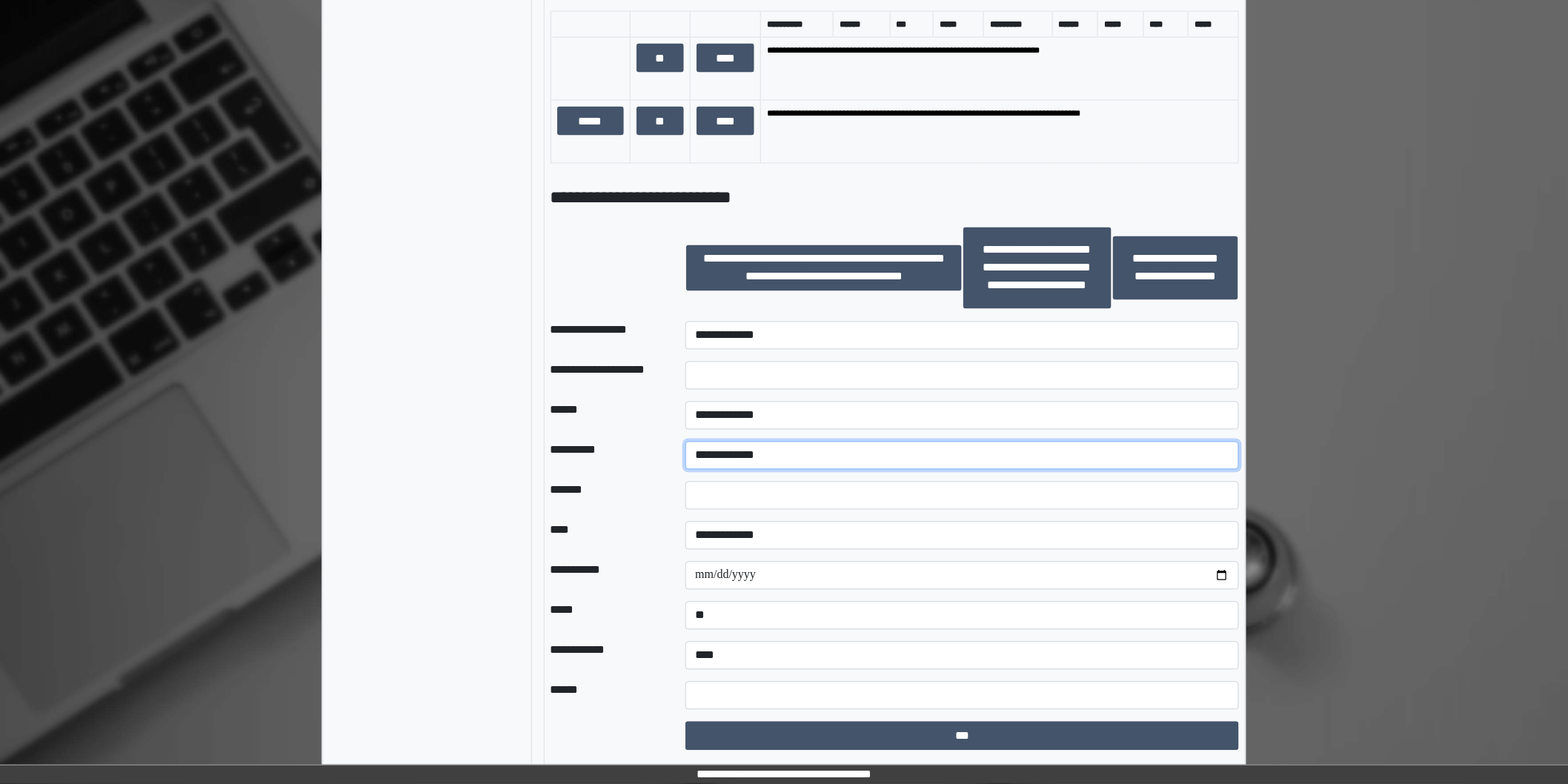click on "**********" at bounding box center [962, 456] 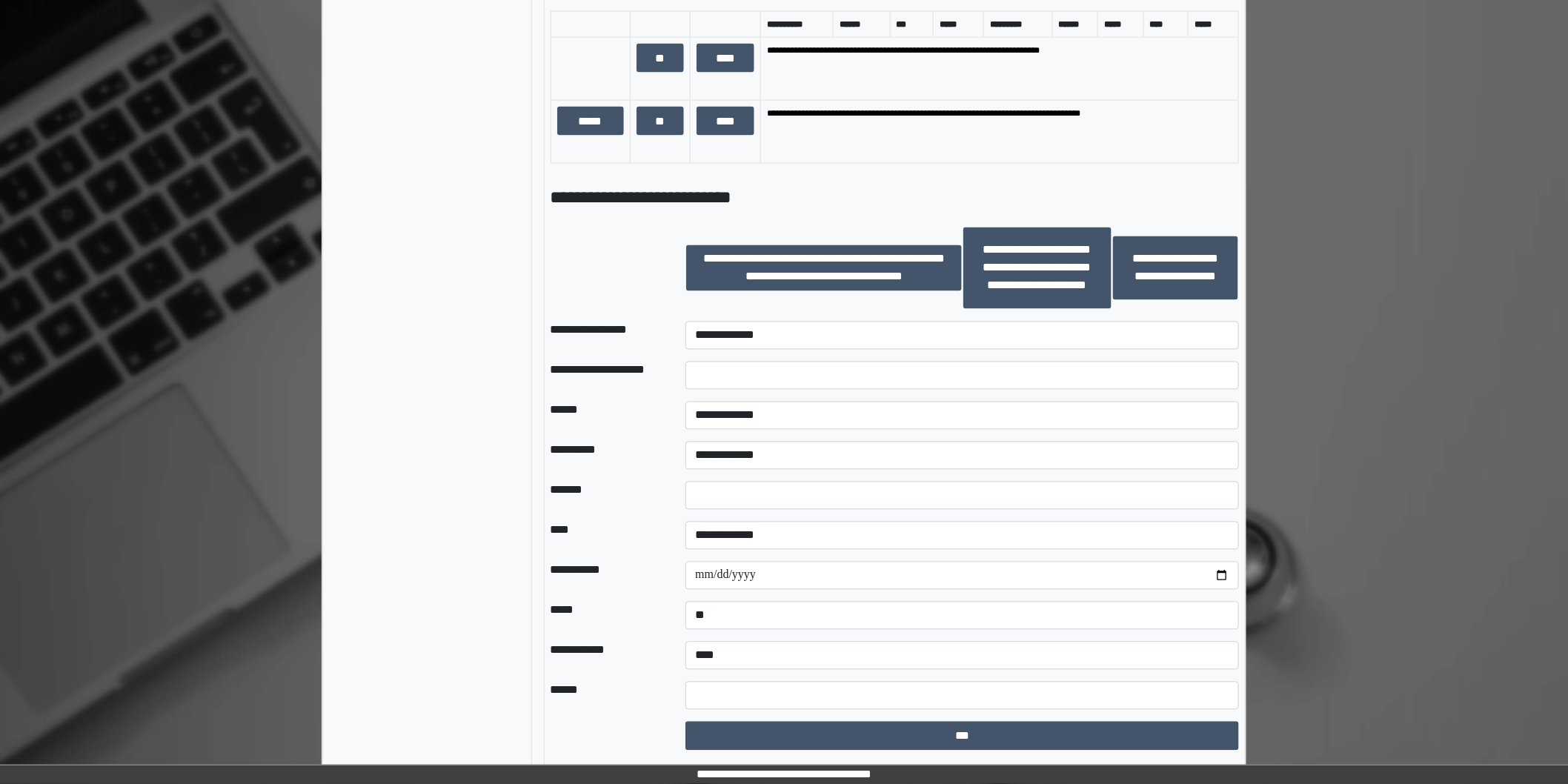 click on "**********" at bounding box center (606, 456) 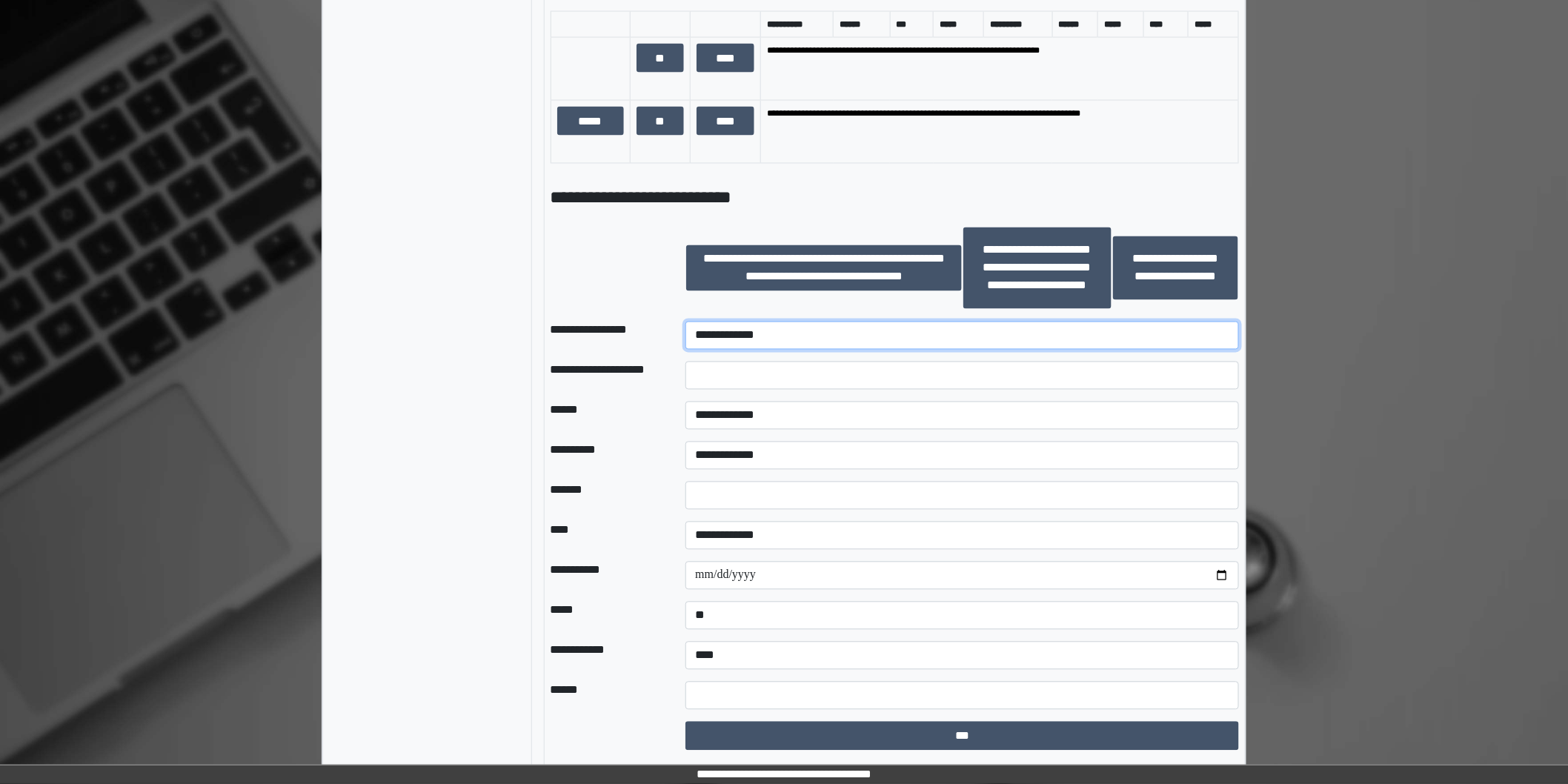 click on "**********" at bounding box center [962, 336] 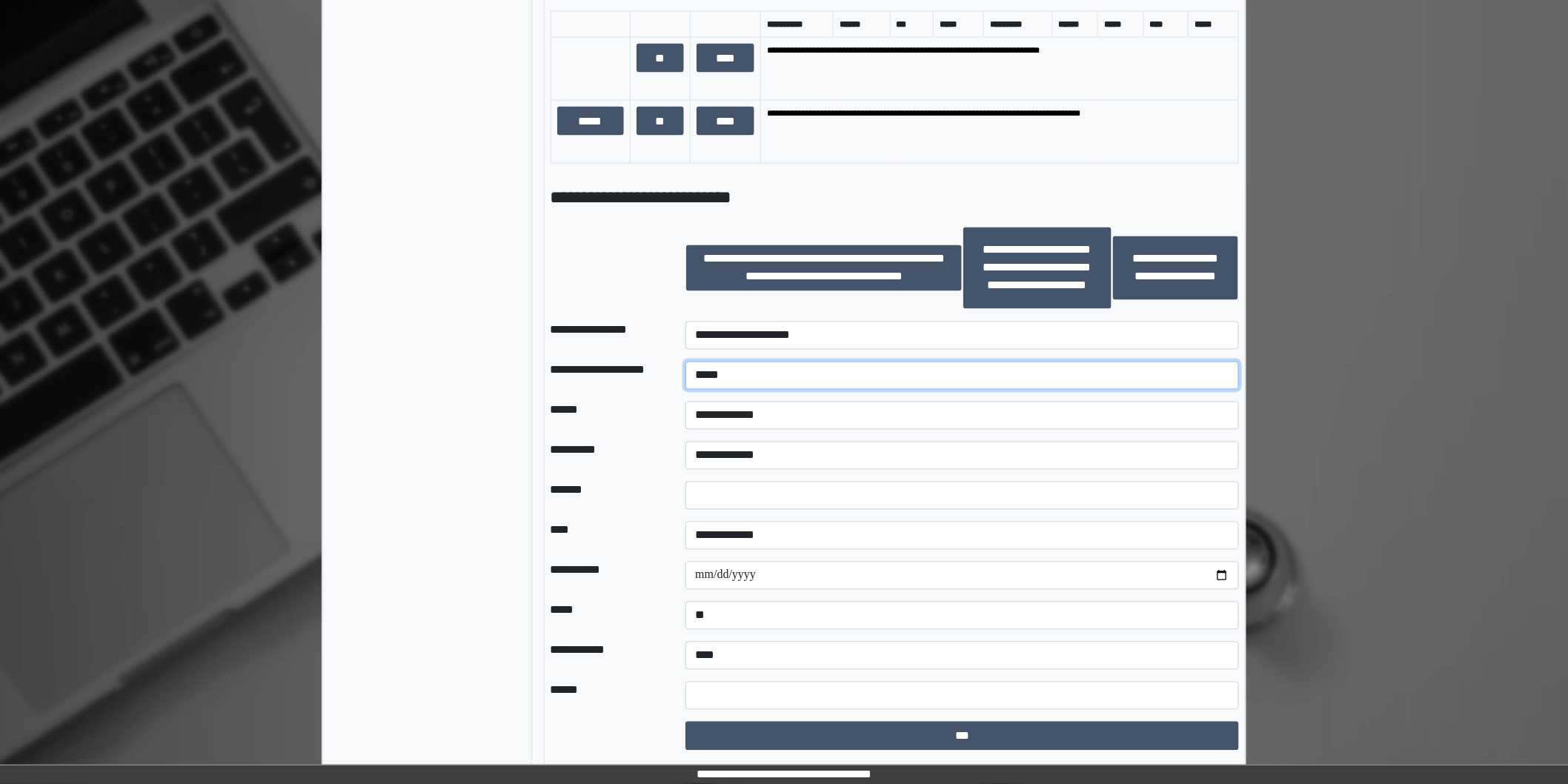 type on "*****" 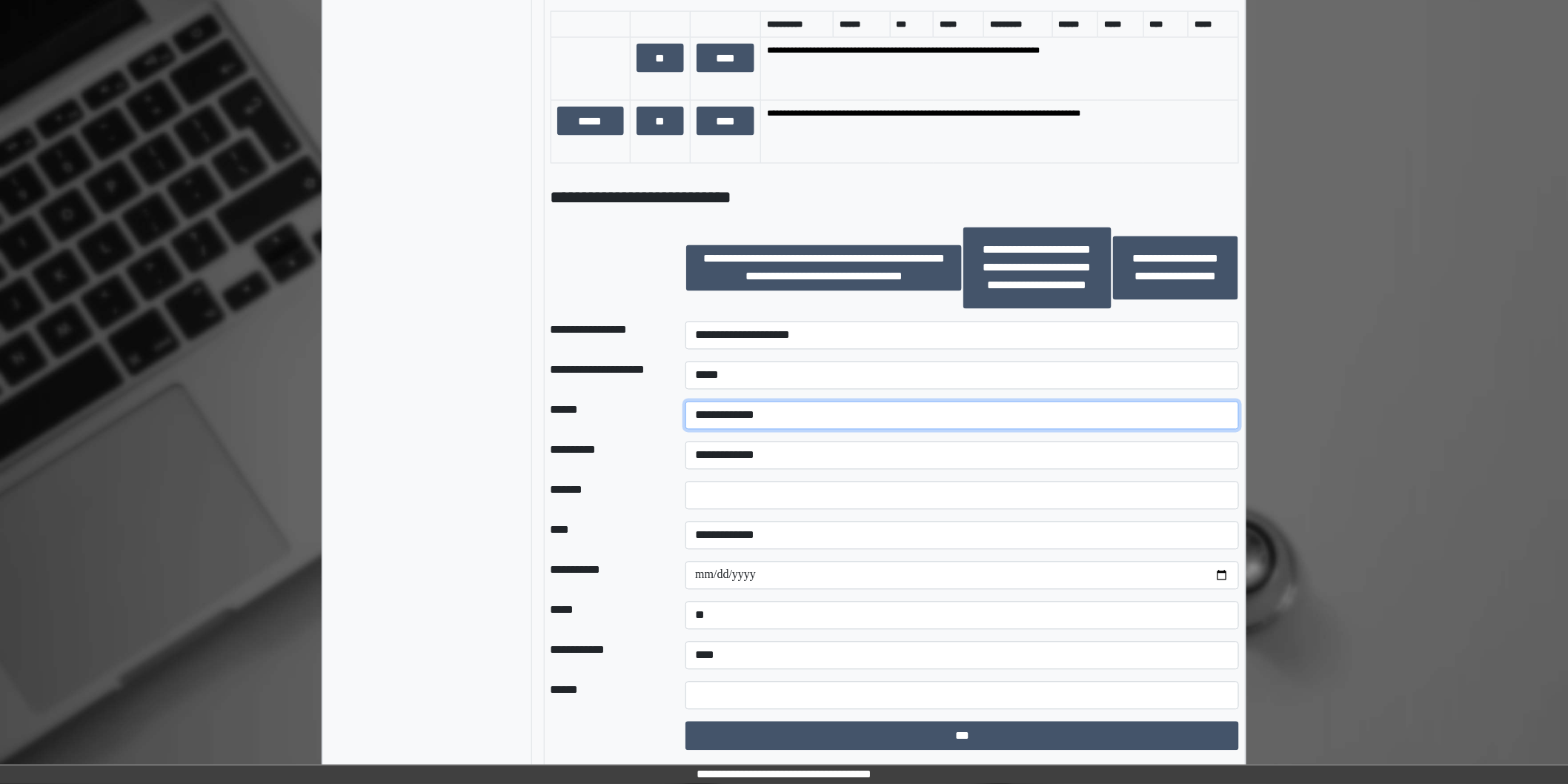 select on "*" 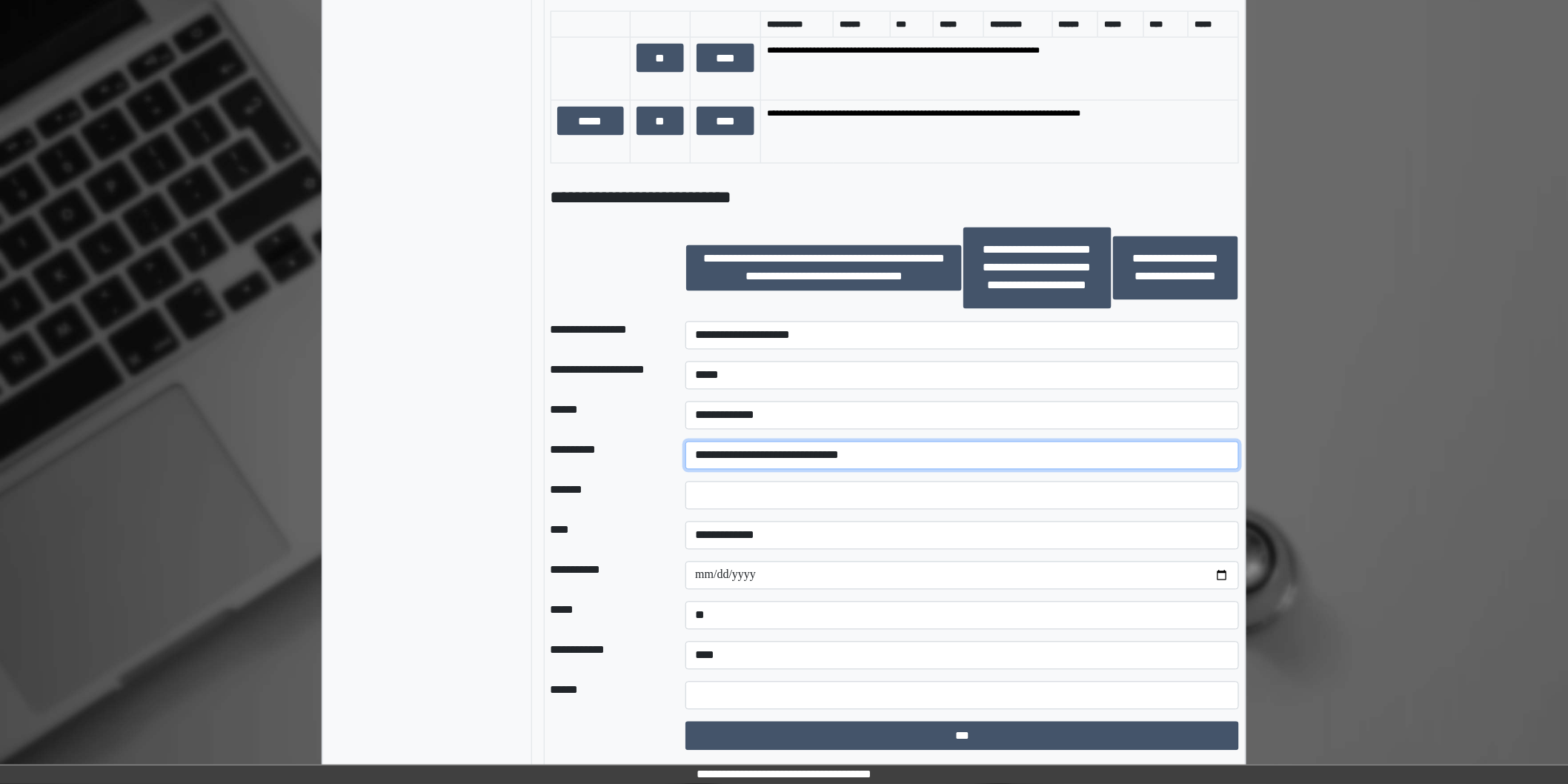 select on "*" 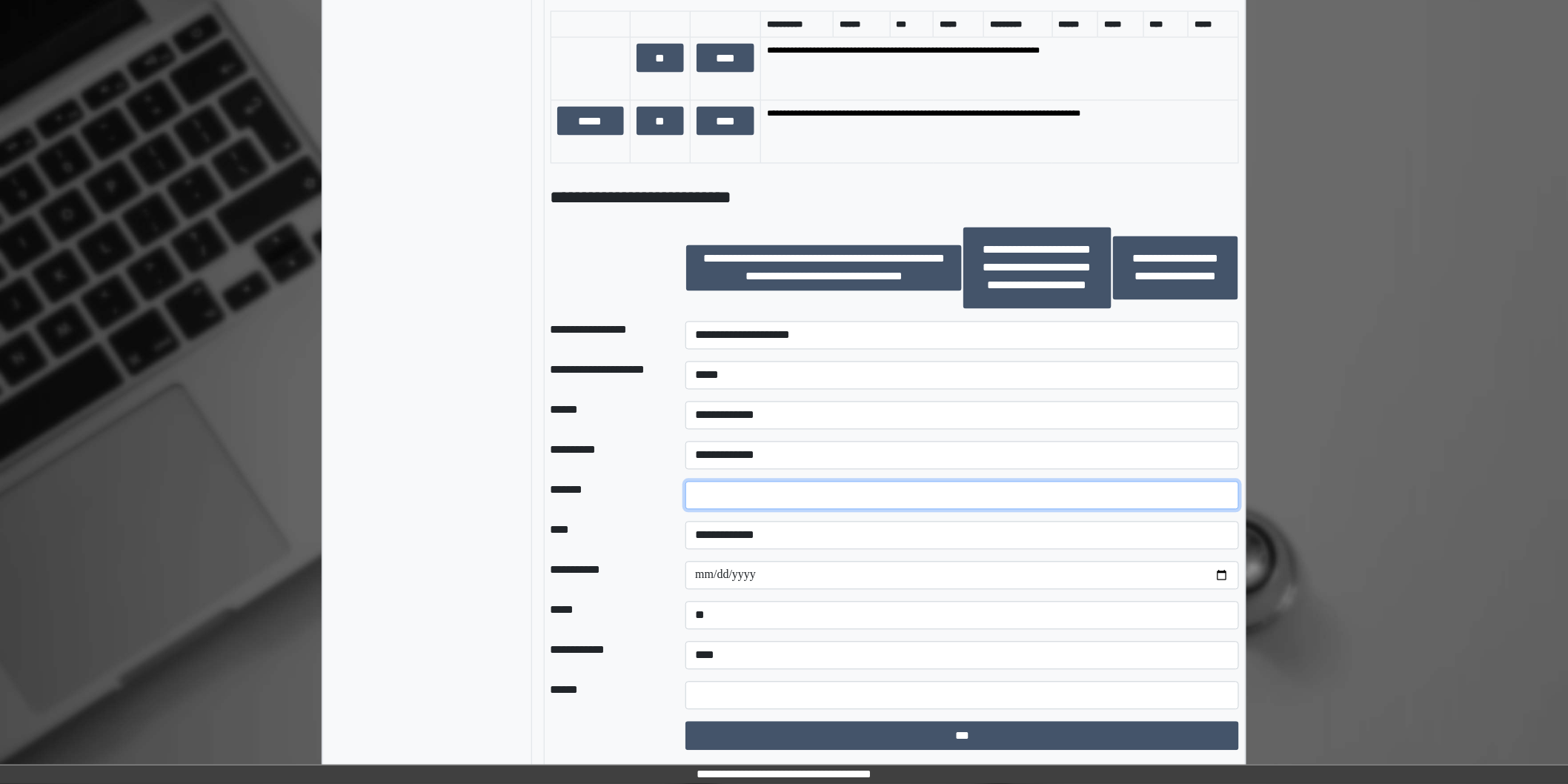 type on "**" 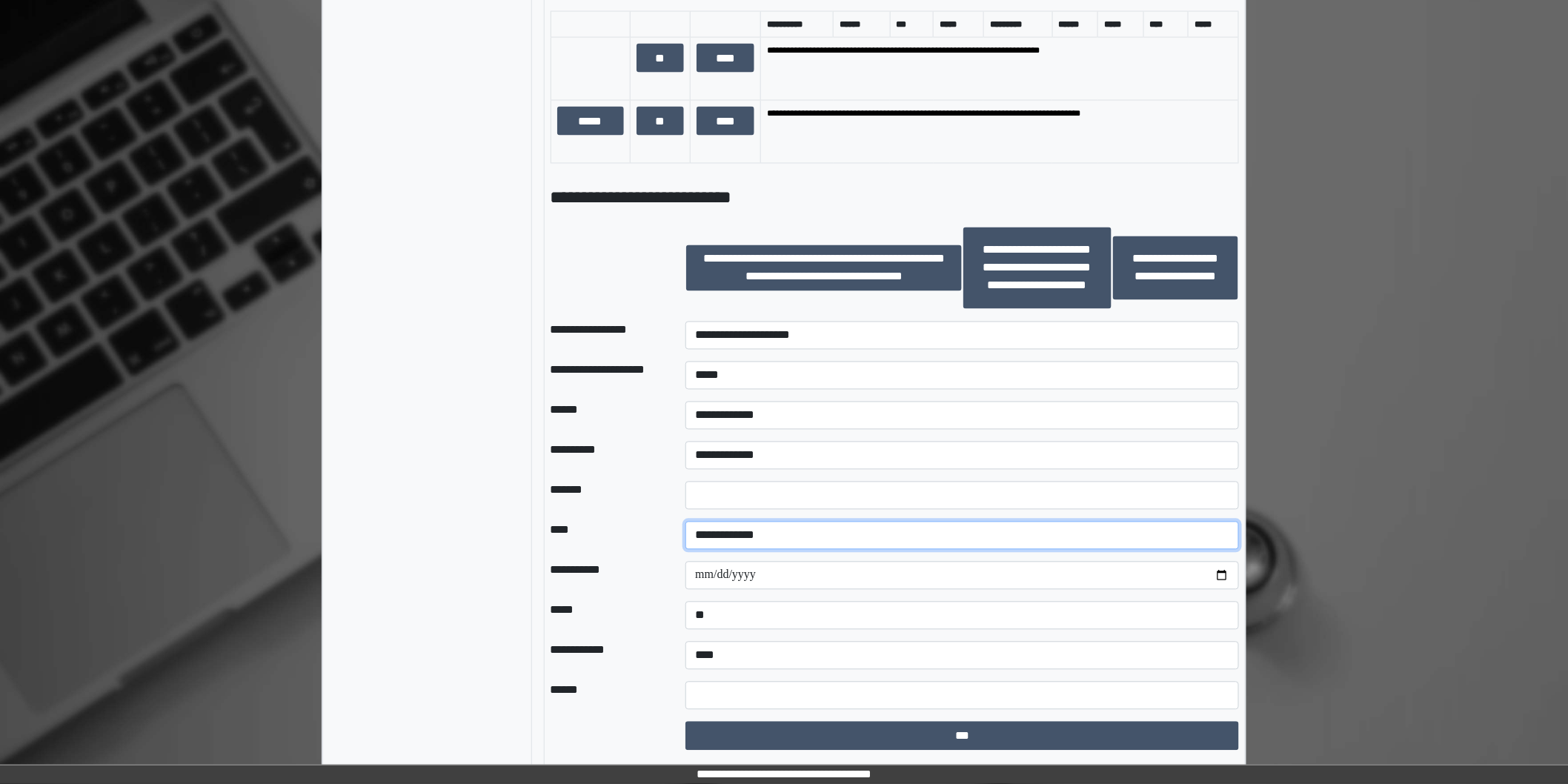 click on "**********" at bounding box center [962, 536] 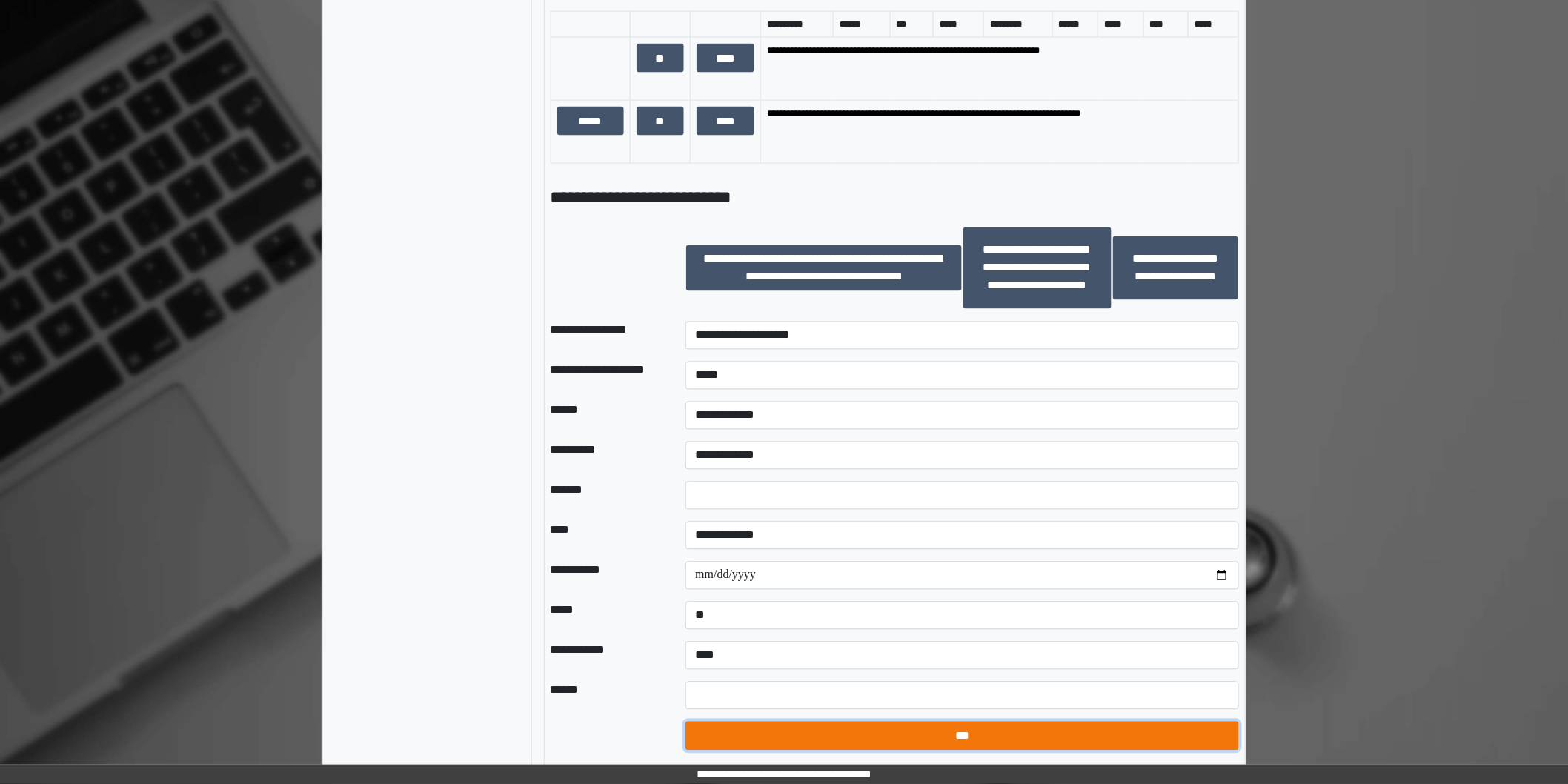 click on "***" at bounding box center [962, 736] 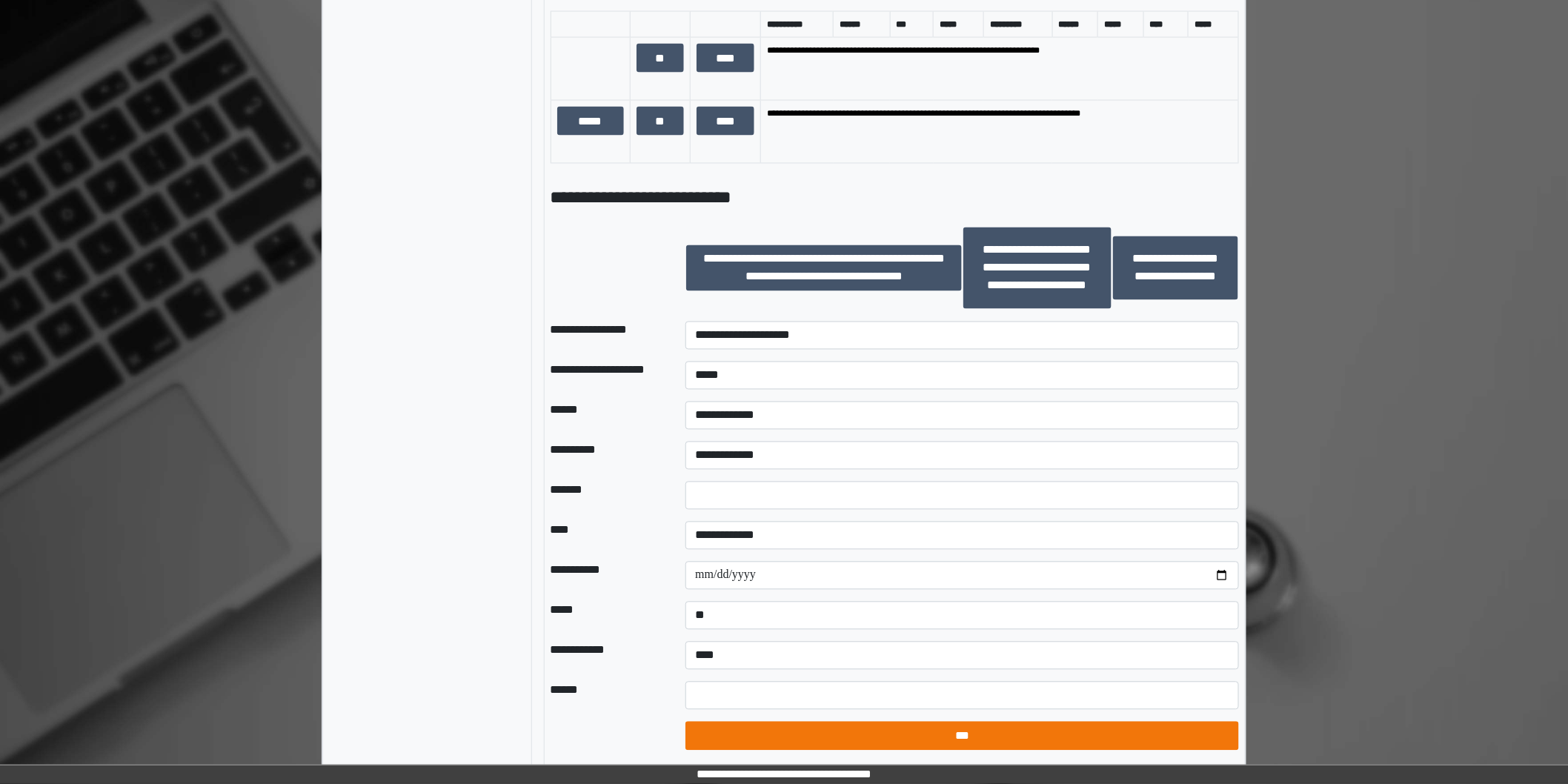 select on "*" 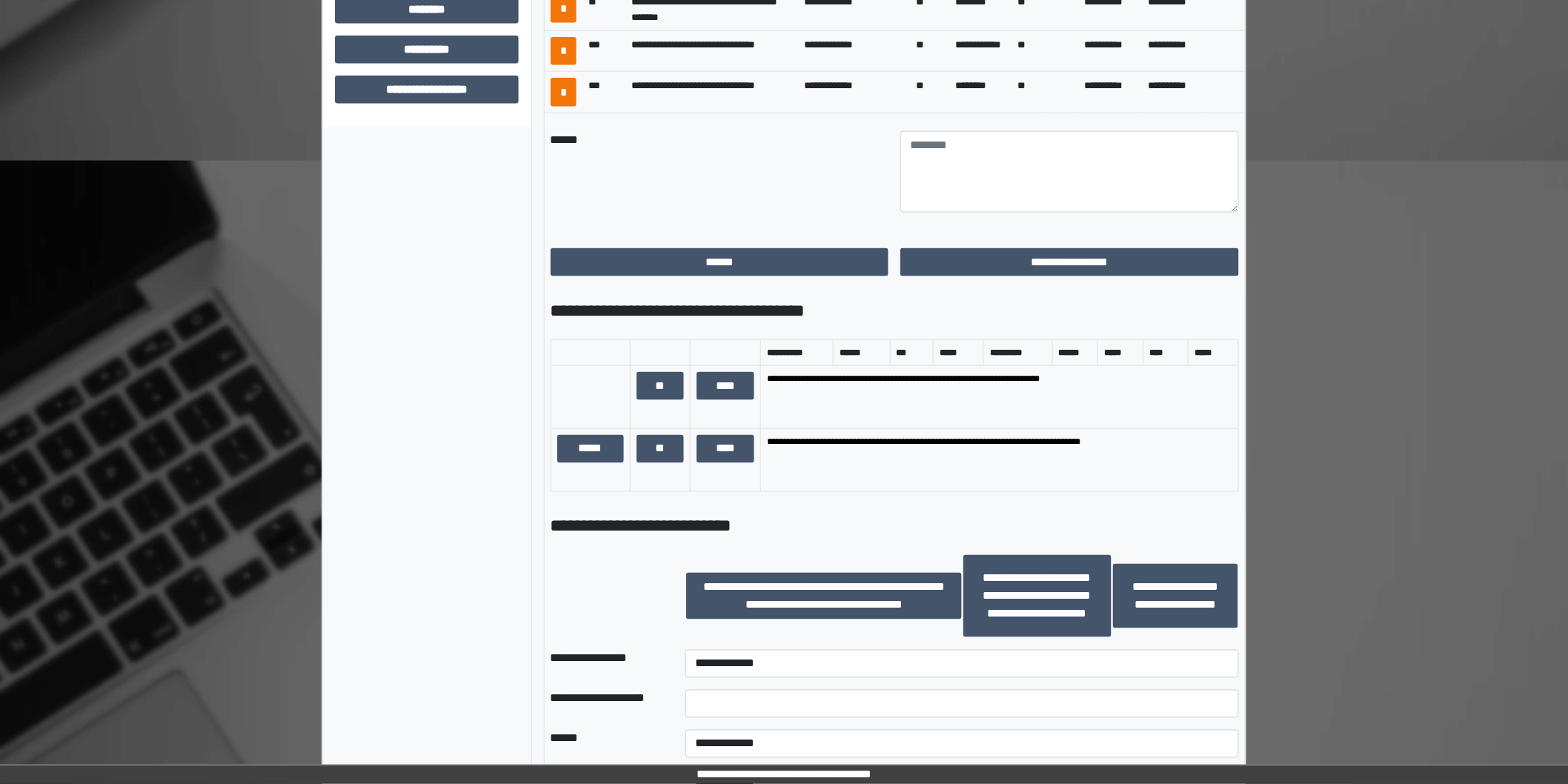 scroll, scrollTop: 525, scrollLeft: 0, axis: vertical 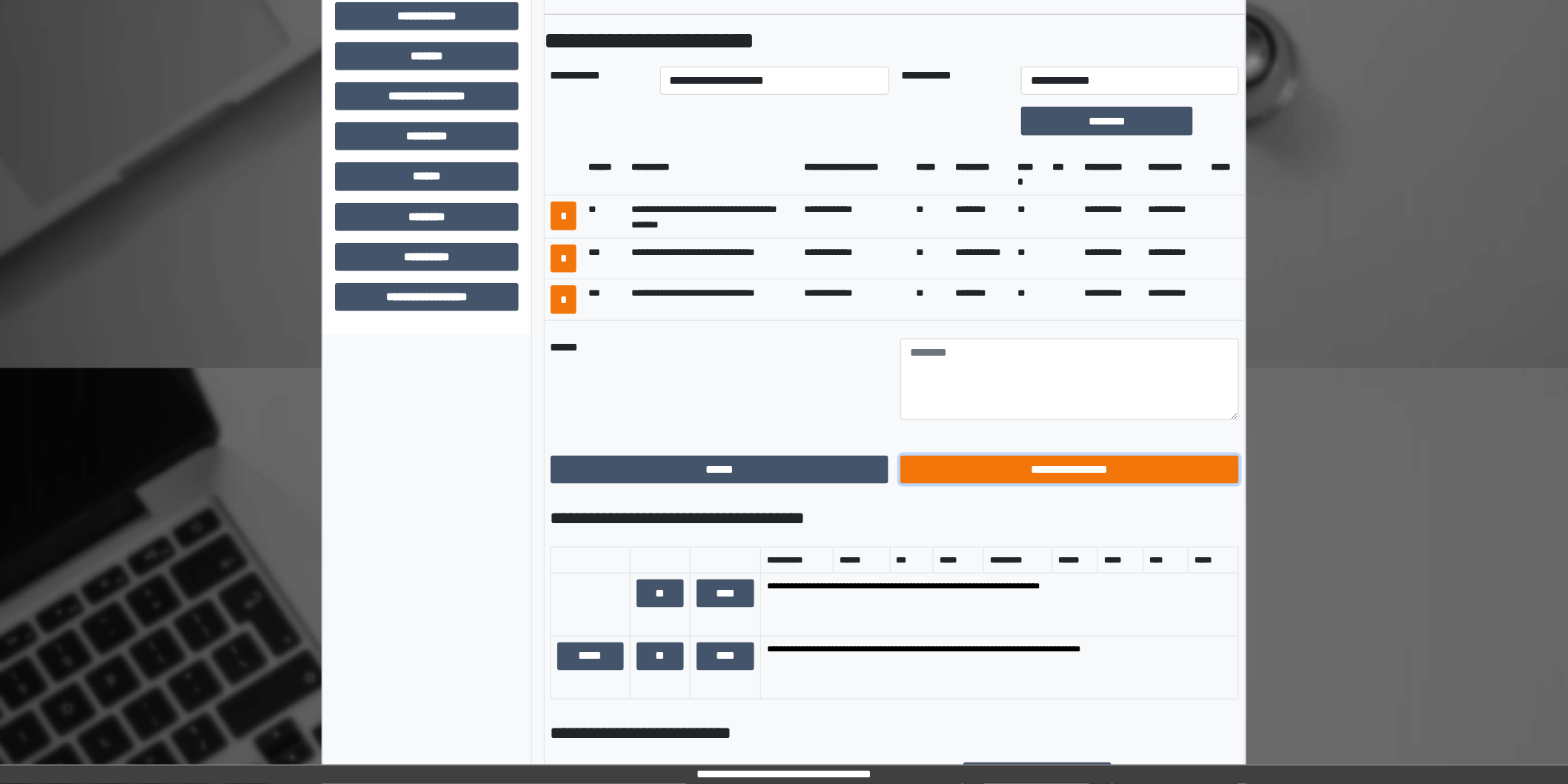 click on "**********" at bounding box center (1069, 470) 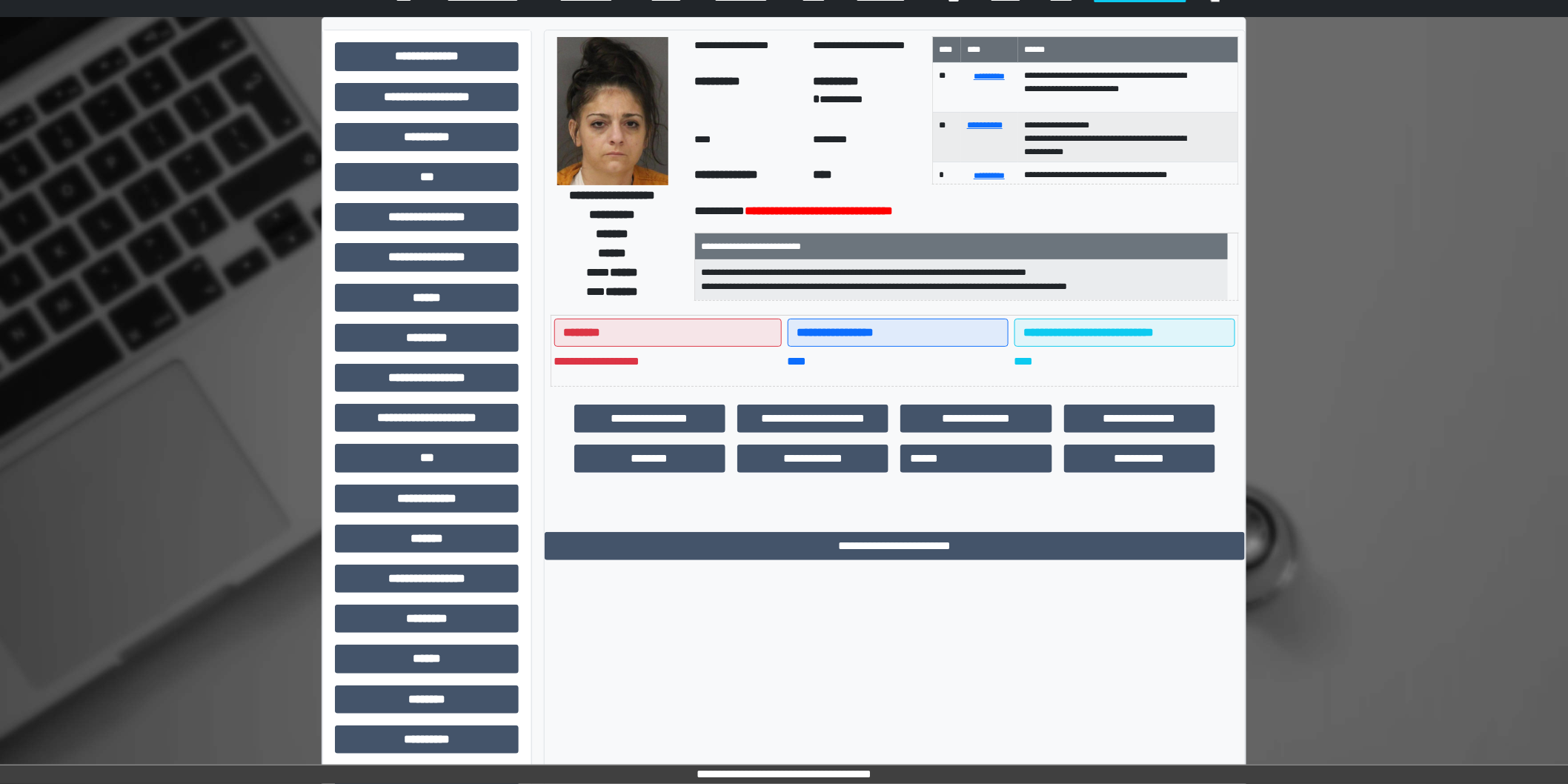 scroll, scrollTop: 0, scrollLeft: 0, axis: both 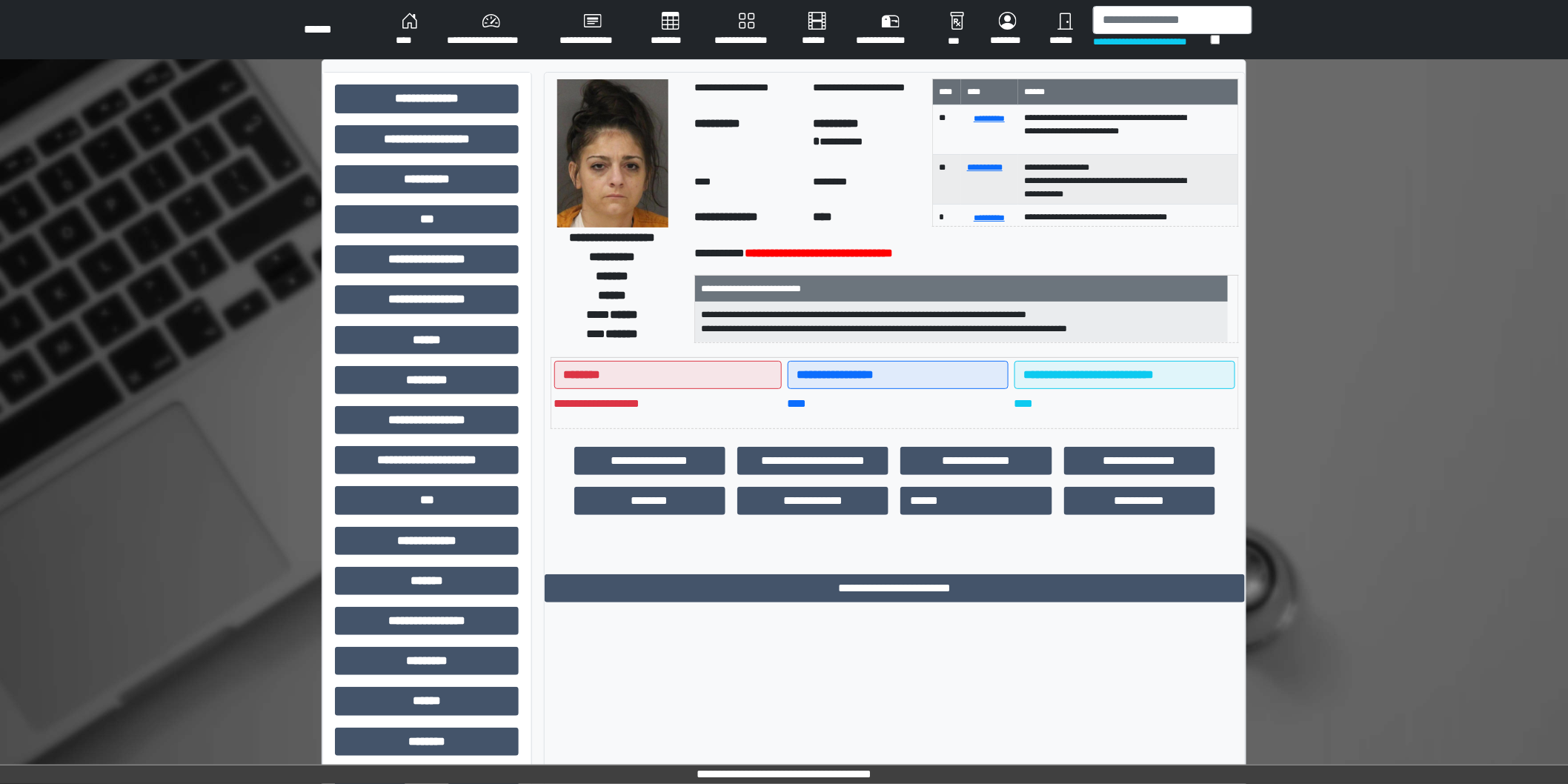 click on "****" at bounding box center (409, 30) 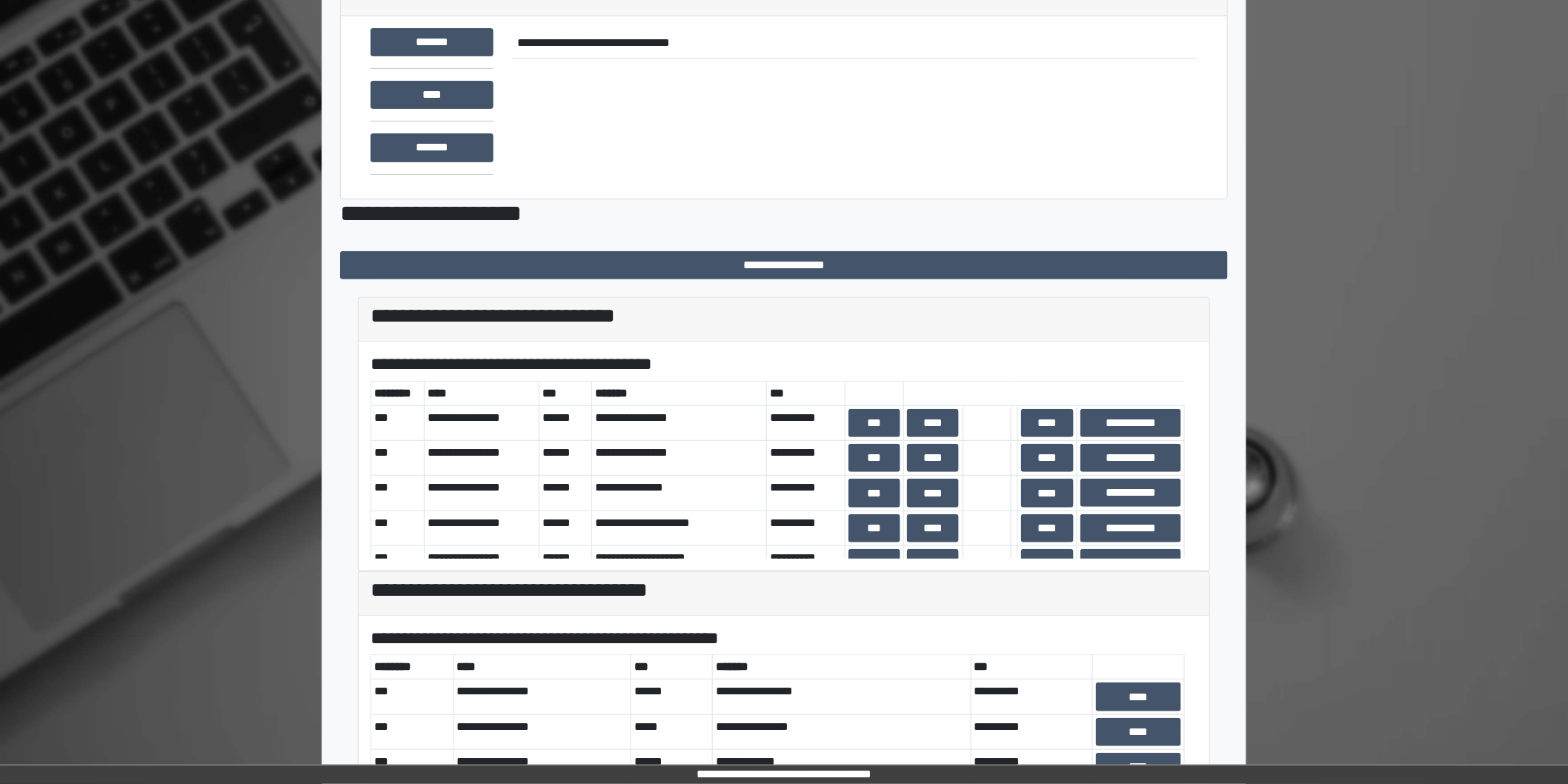 scroll, scrollTop: 465, scrollLeft: 0, axis: vertical 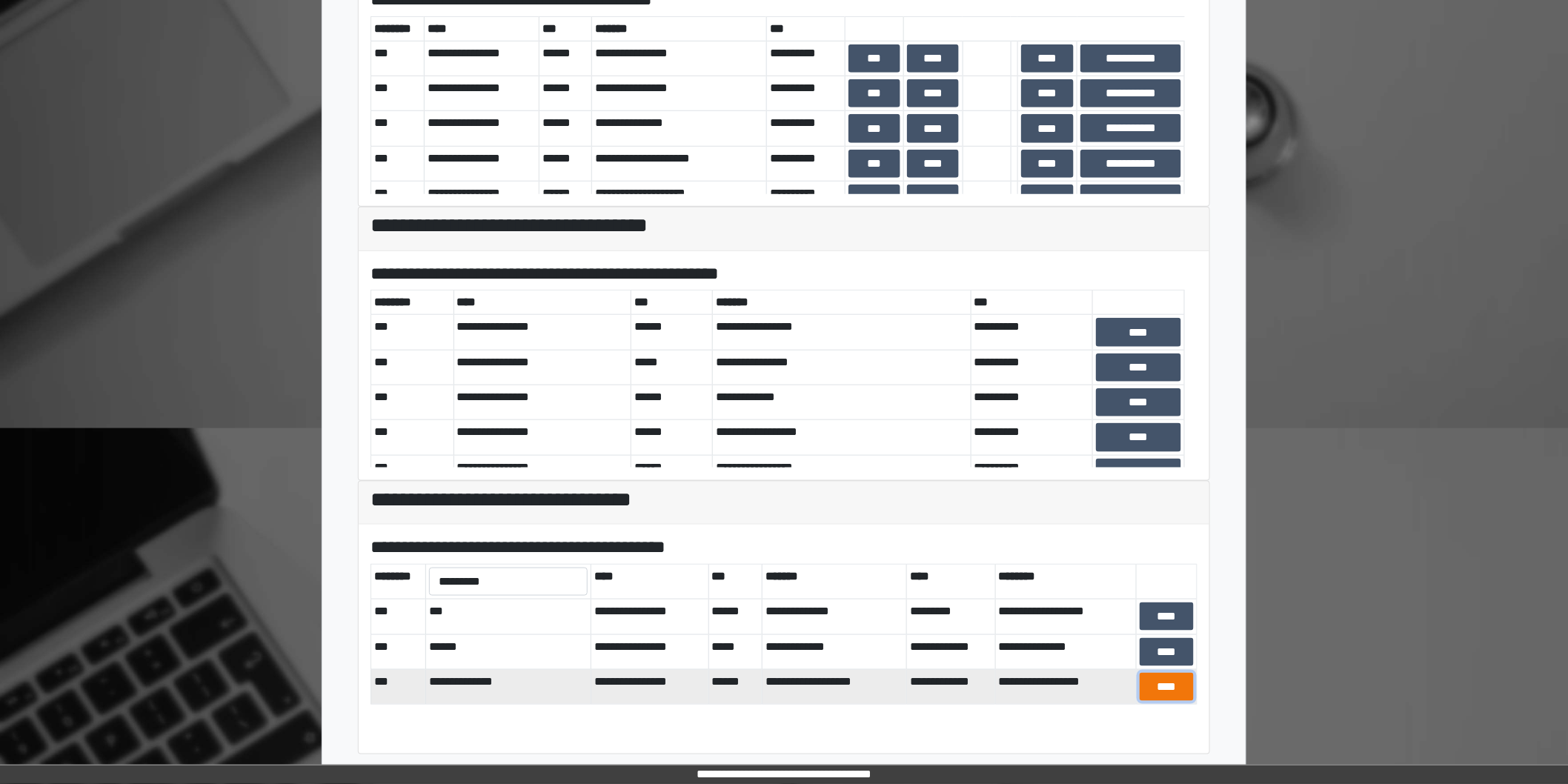 click on "****" at bounding box center (1166, 687) 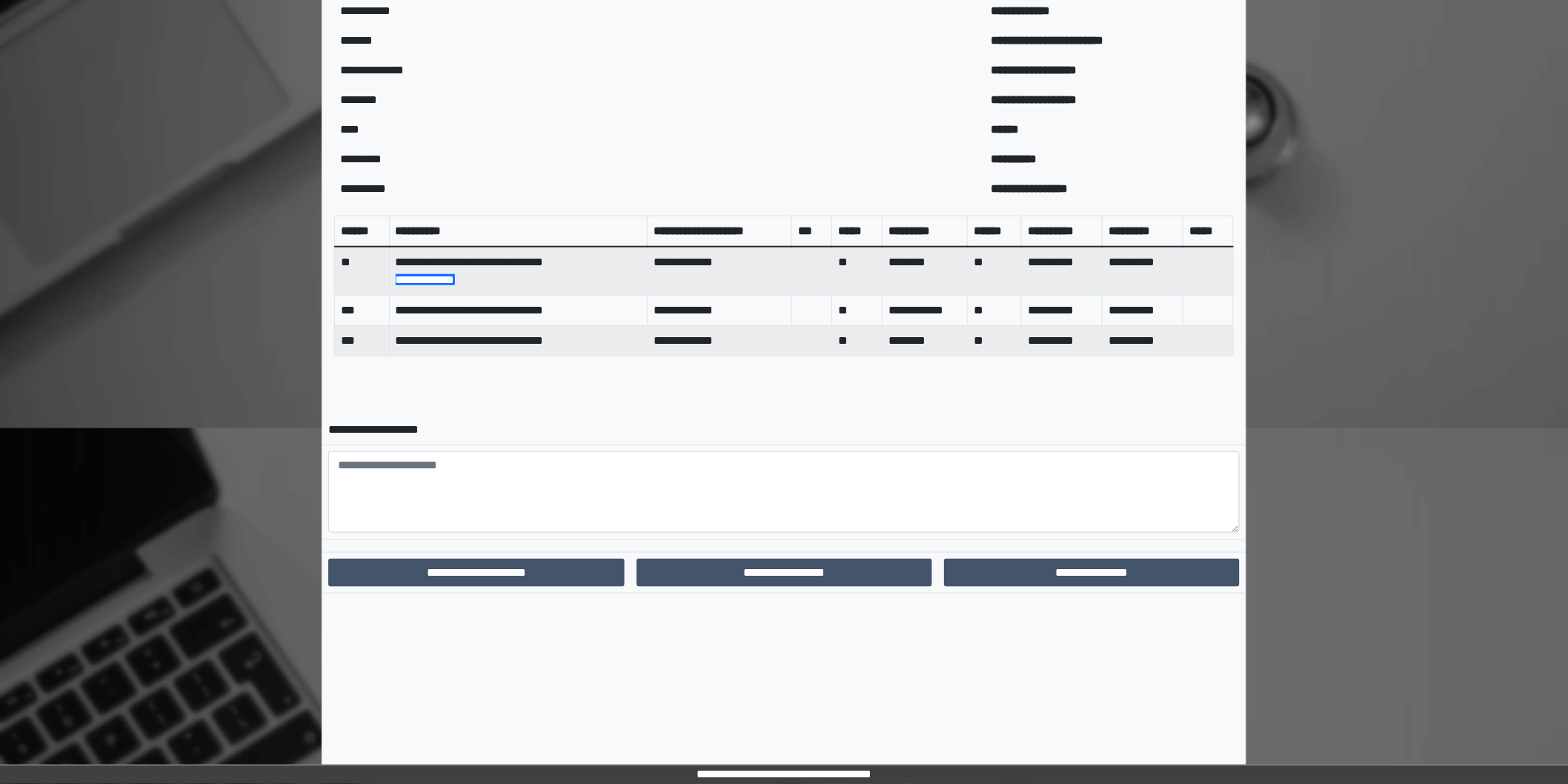 scroll, scrollTop: 333, scrollLeft: 0, axis: vertical 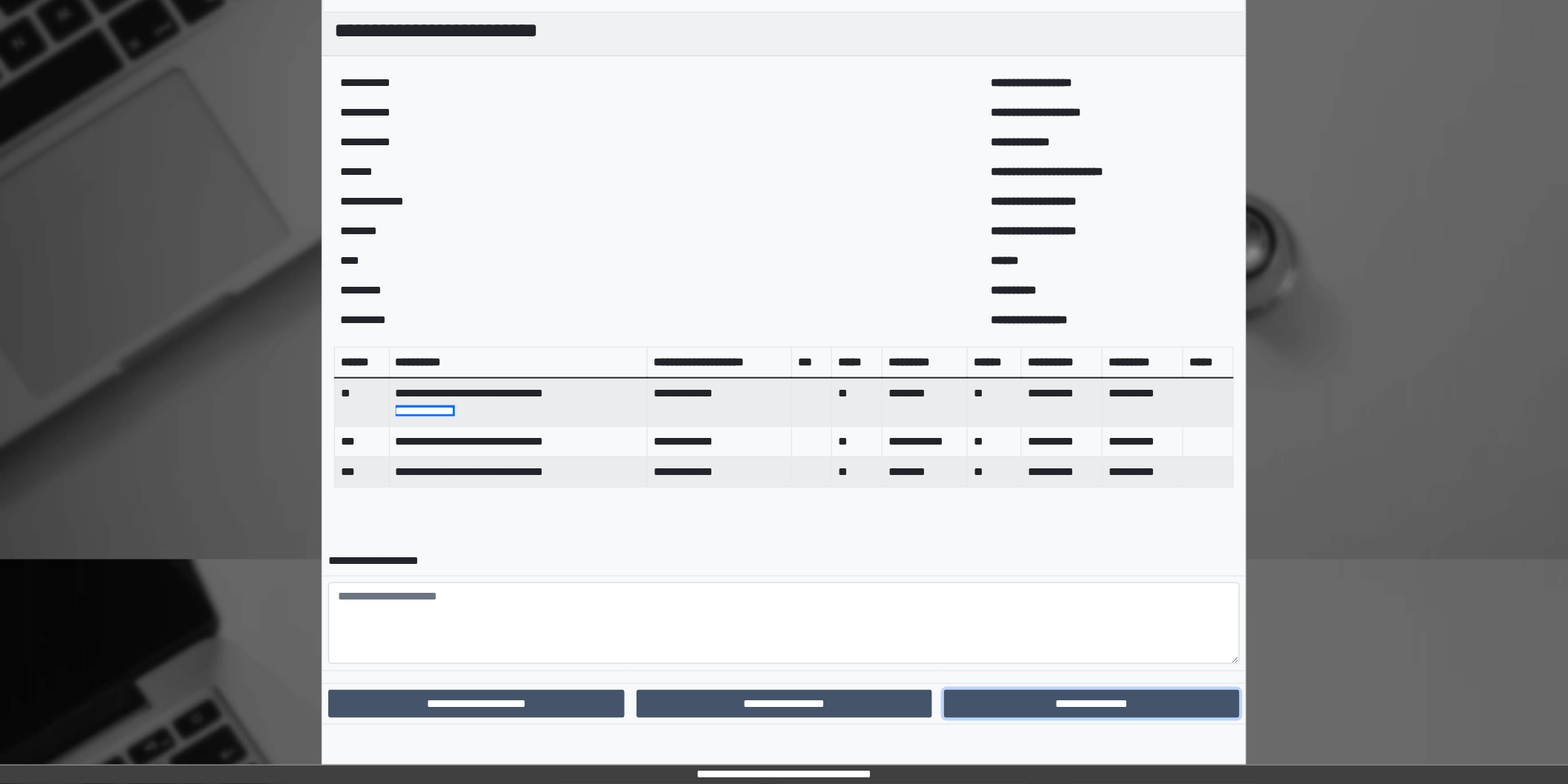 click on "**********" at bounding box center (1092, 704) 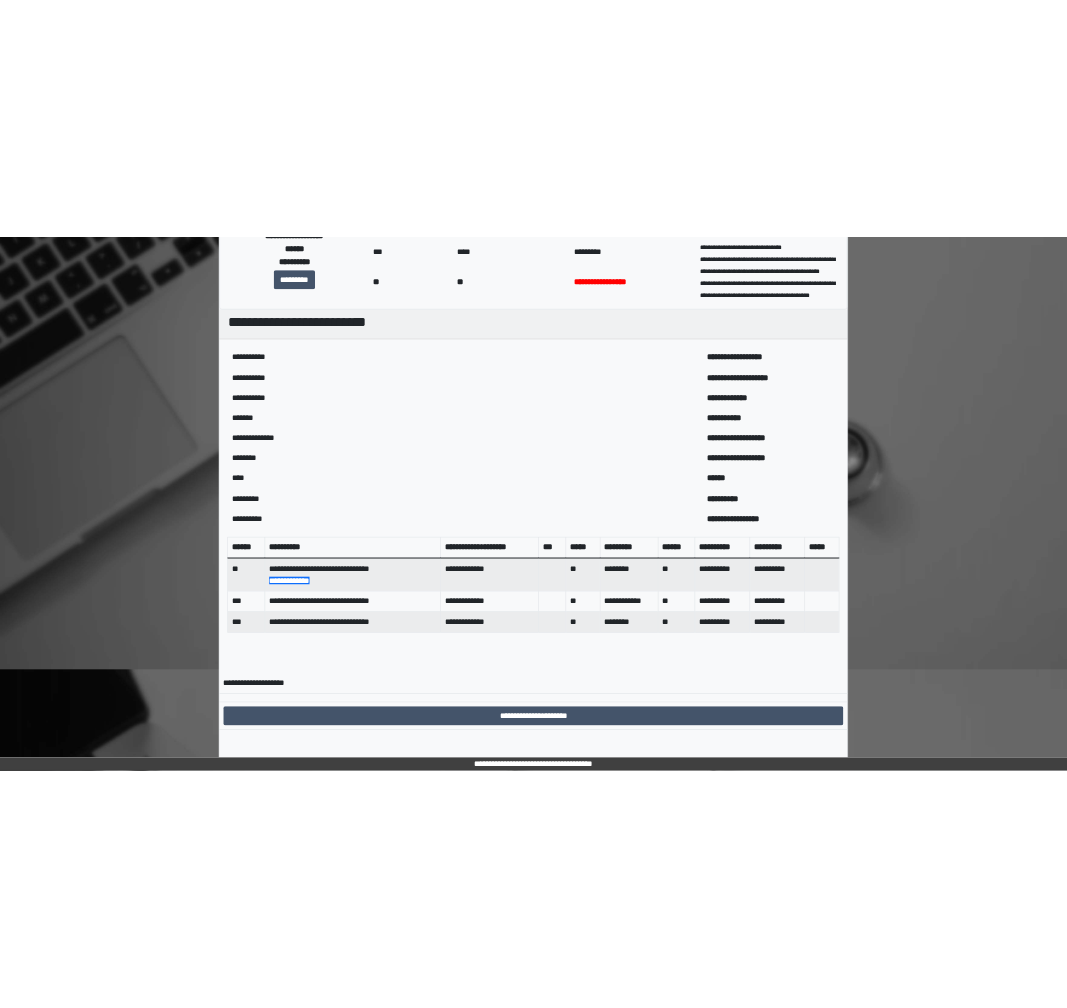 scroll, scrollTop: 0, scrollLeft: 0, axis: both 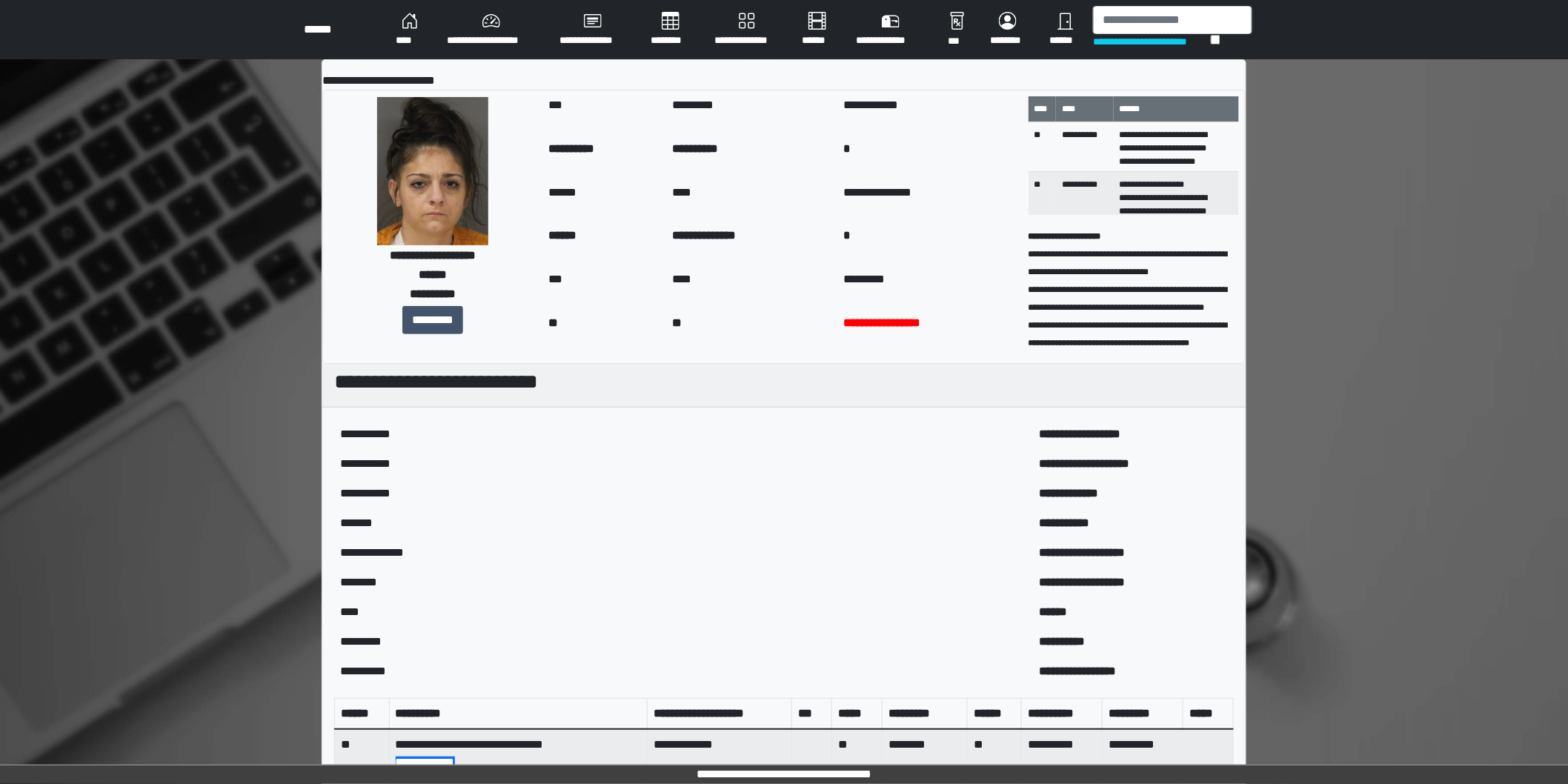 click on "****" at bounding box center [409, 30] 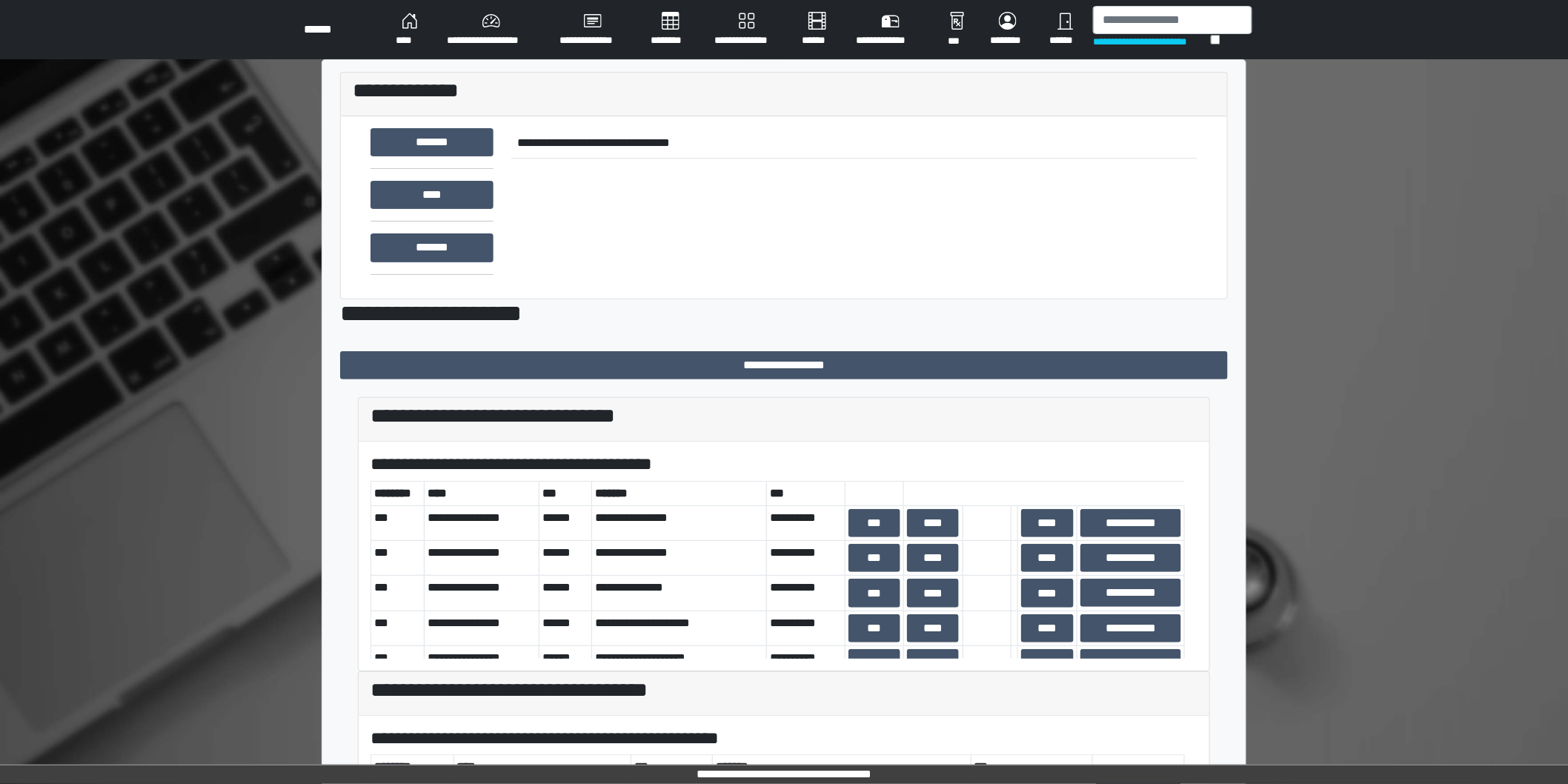 click on "********" at bounding box center (671, 30) 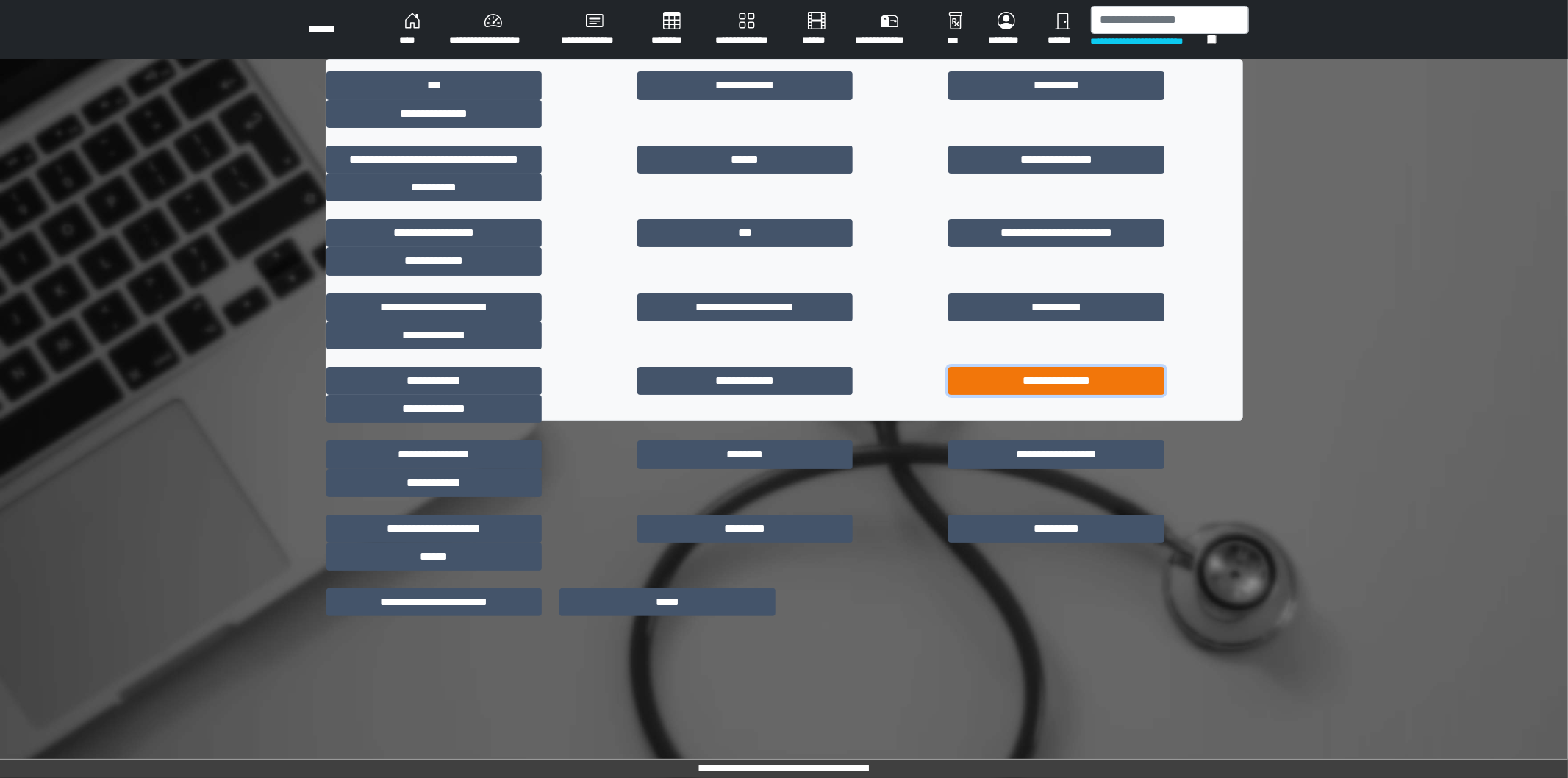 click on "**********" at bounding box center (1056, 381) 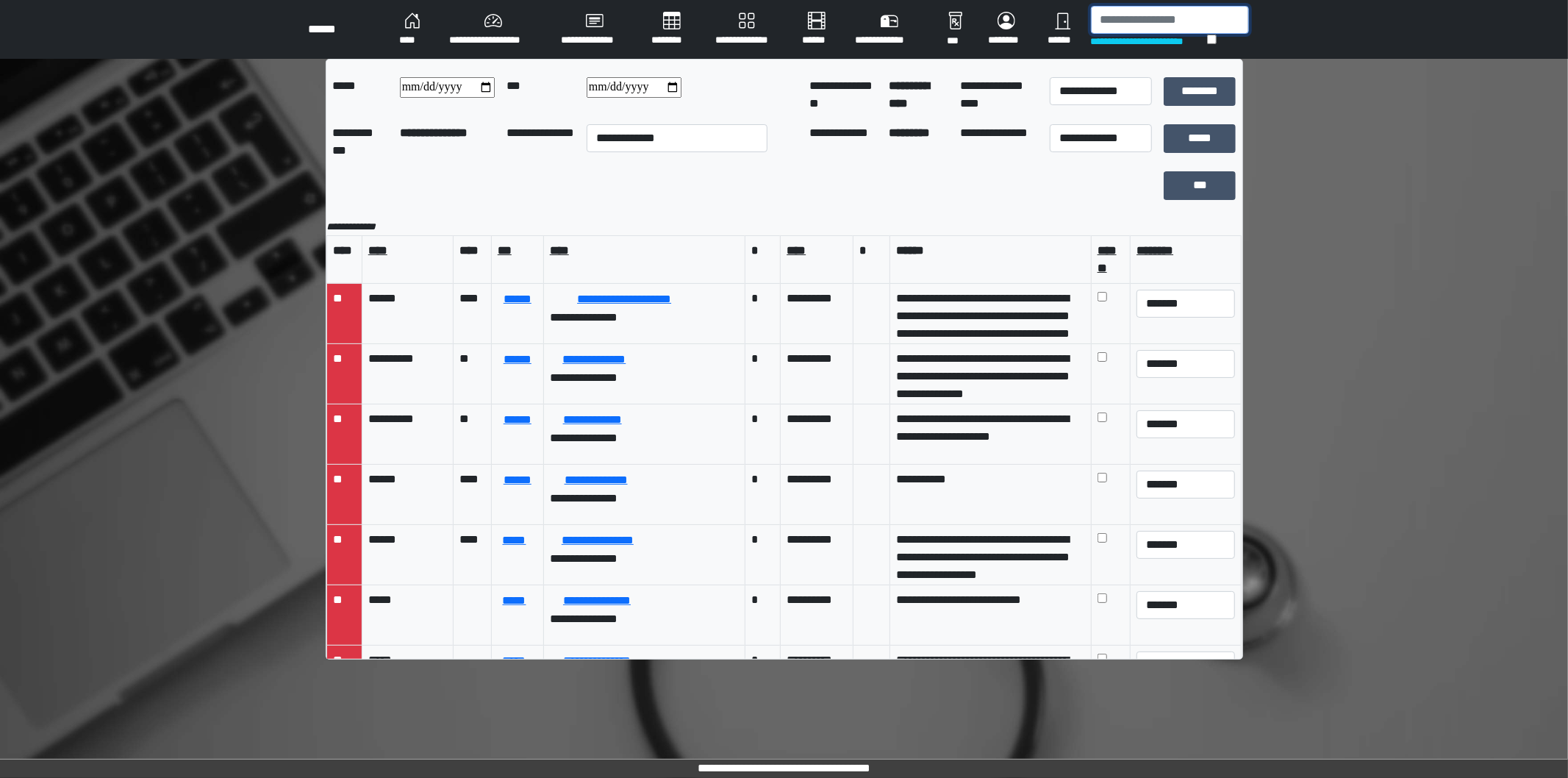 click at bounding box center [1170, 20] 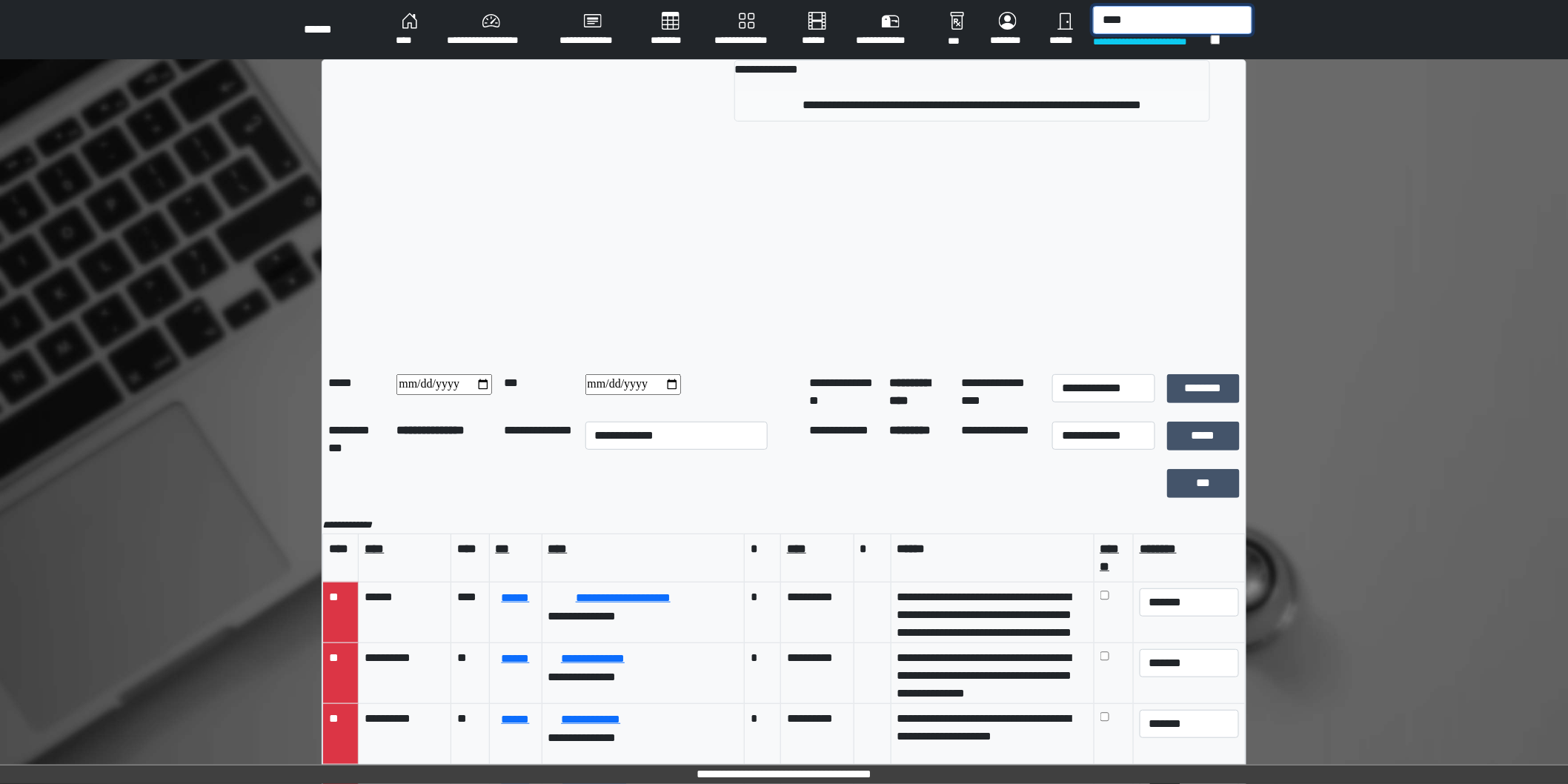 type on "****" 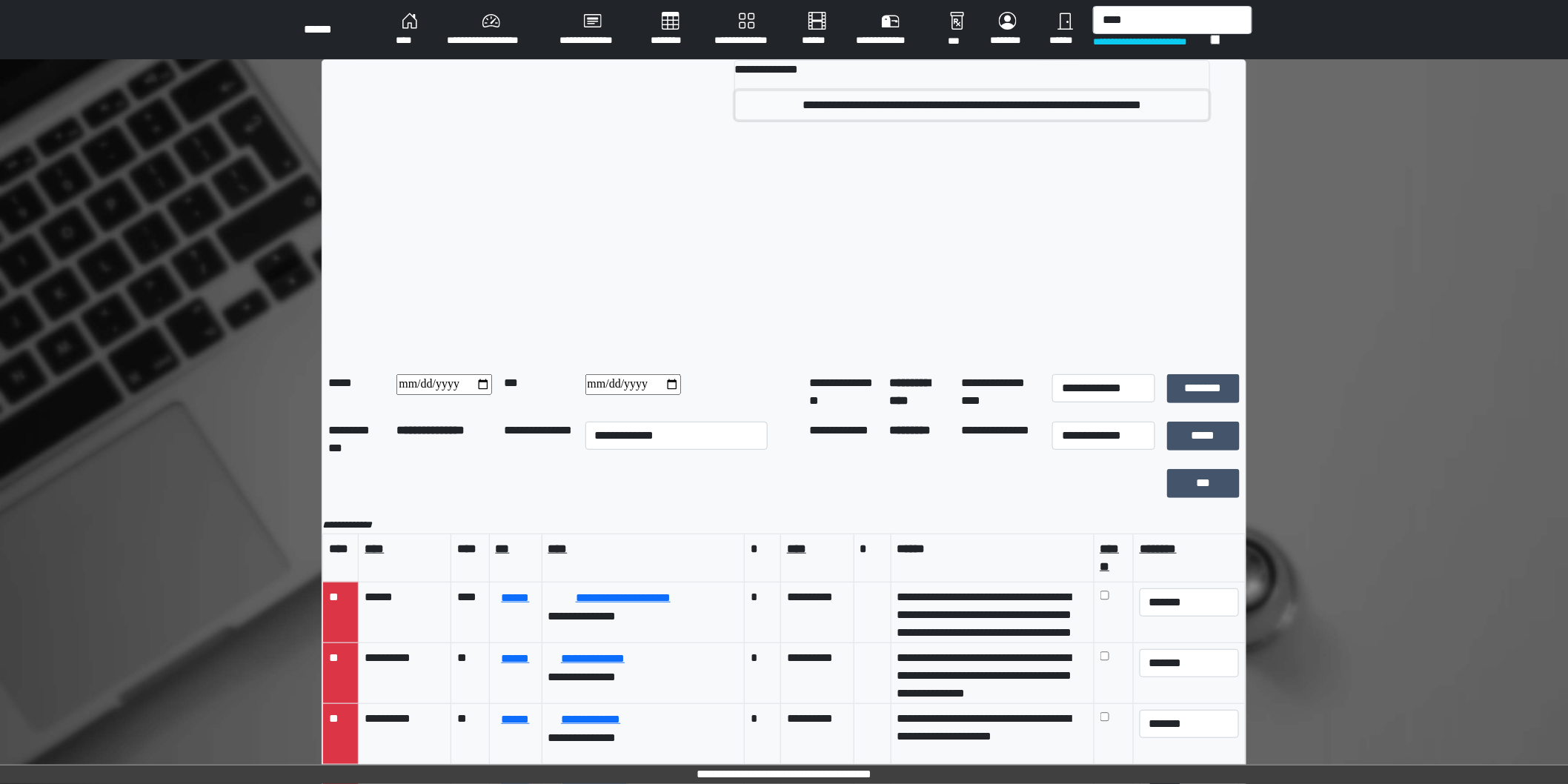 click on "**********" at bounding box center (972, 105) 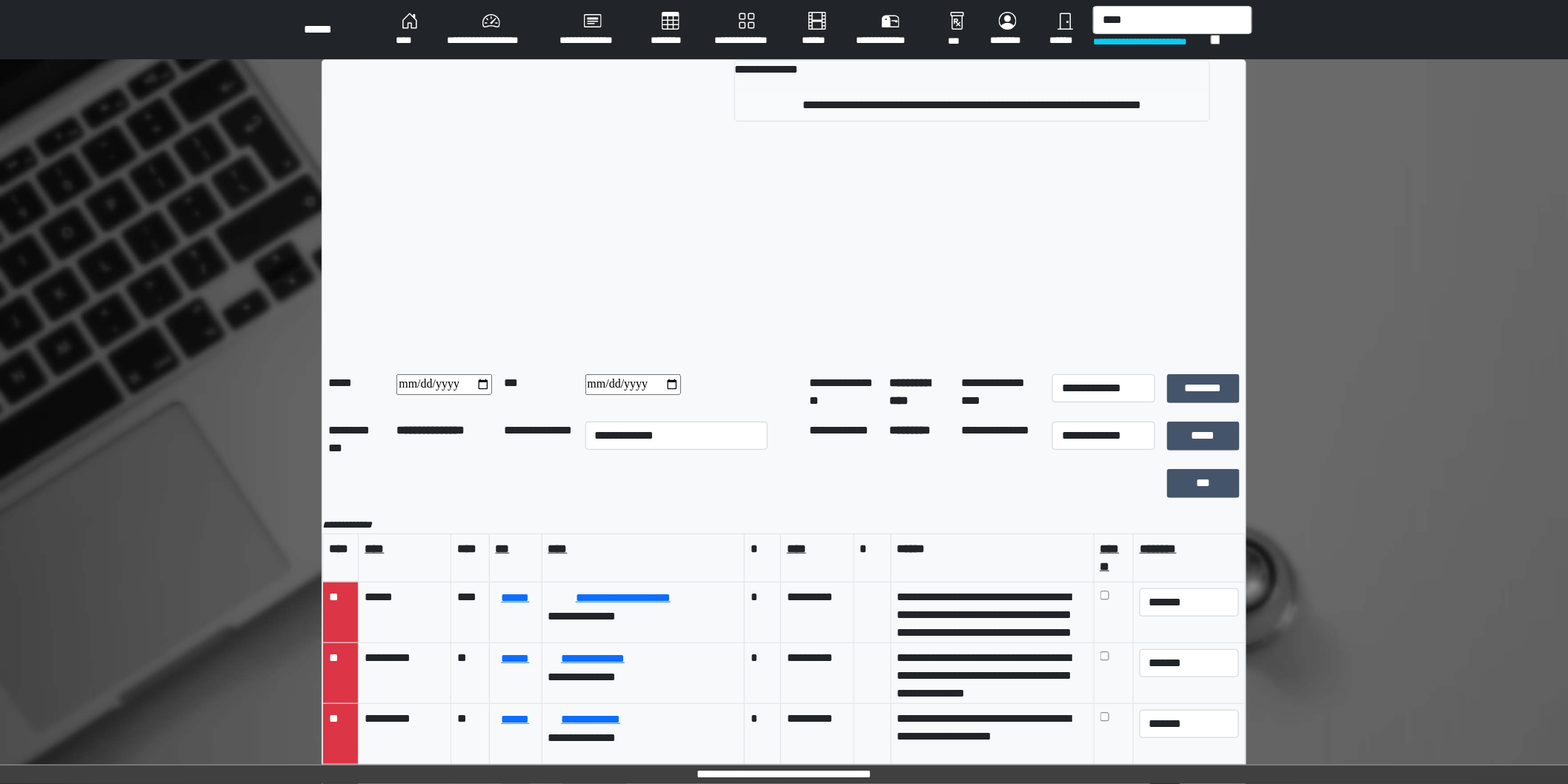 type 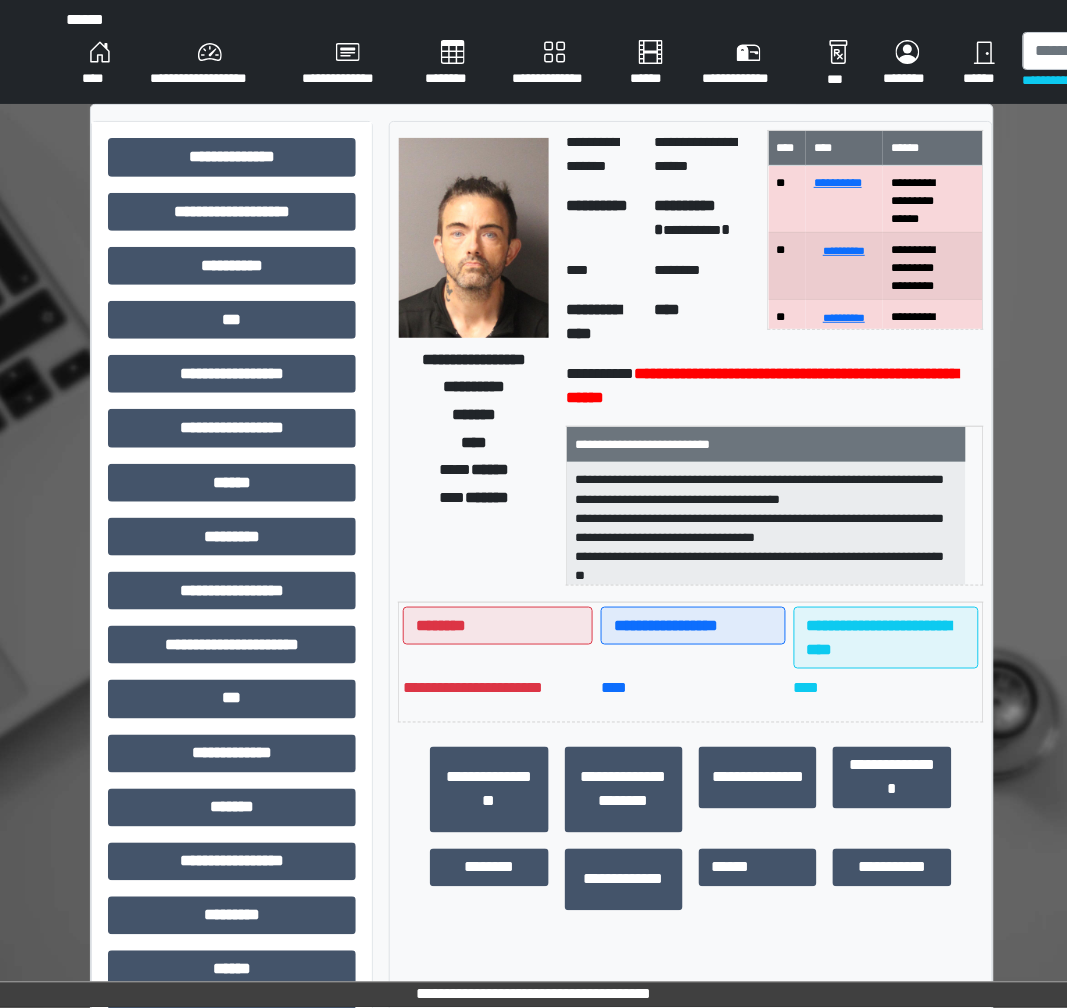 click on "********" at bounding box center [453, 64] 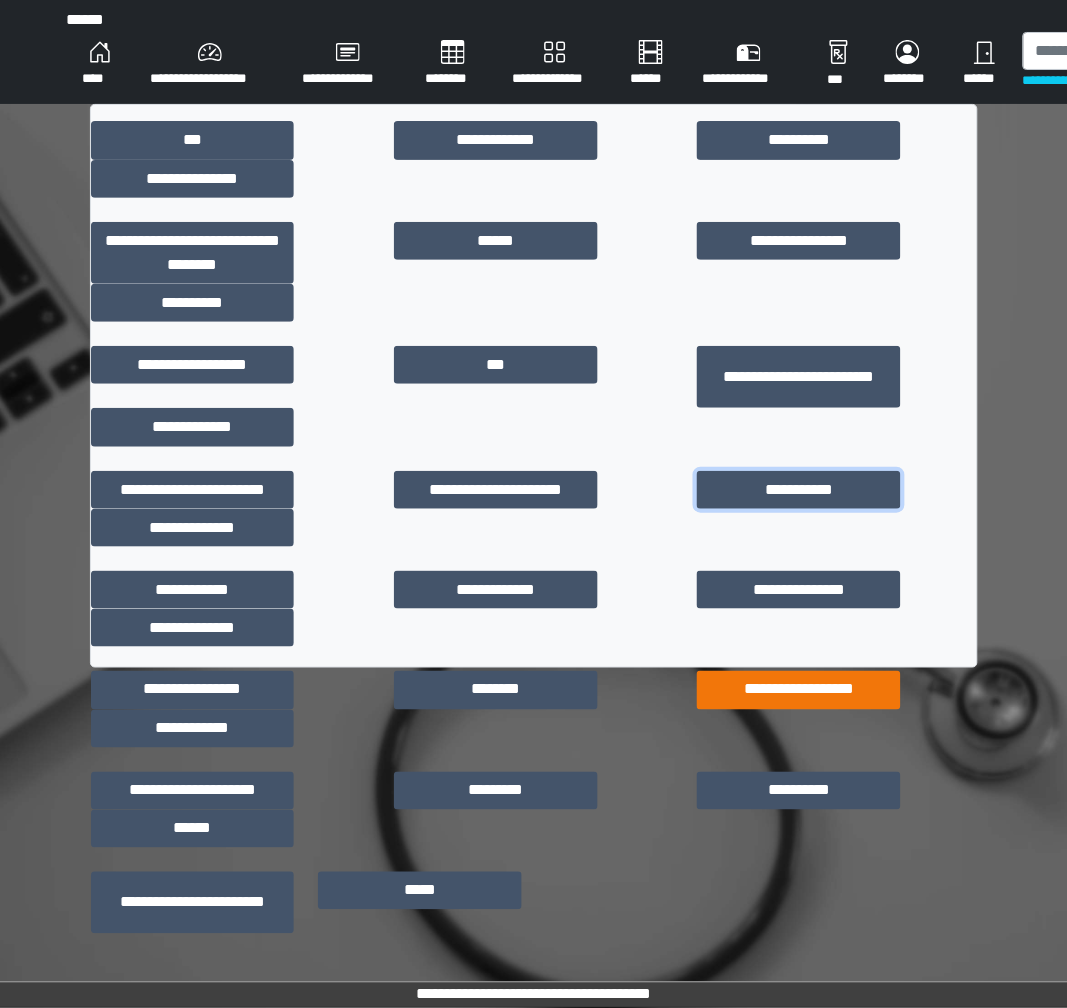 drag, startPoint x: 585, startPoint y: 371, endPoint x: 622, endPoint y: 484, distance: 118.90332 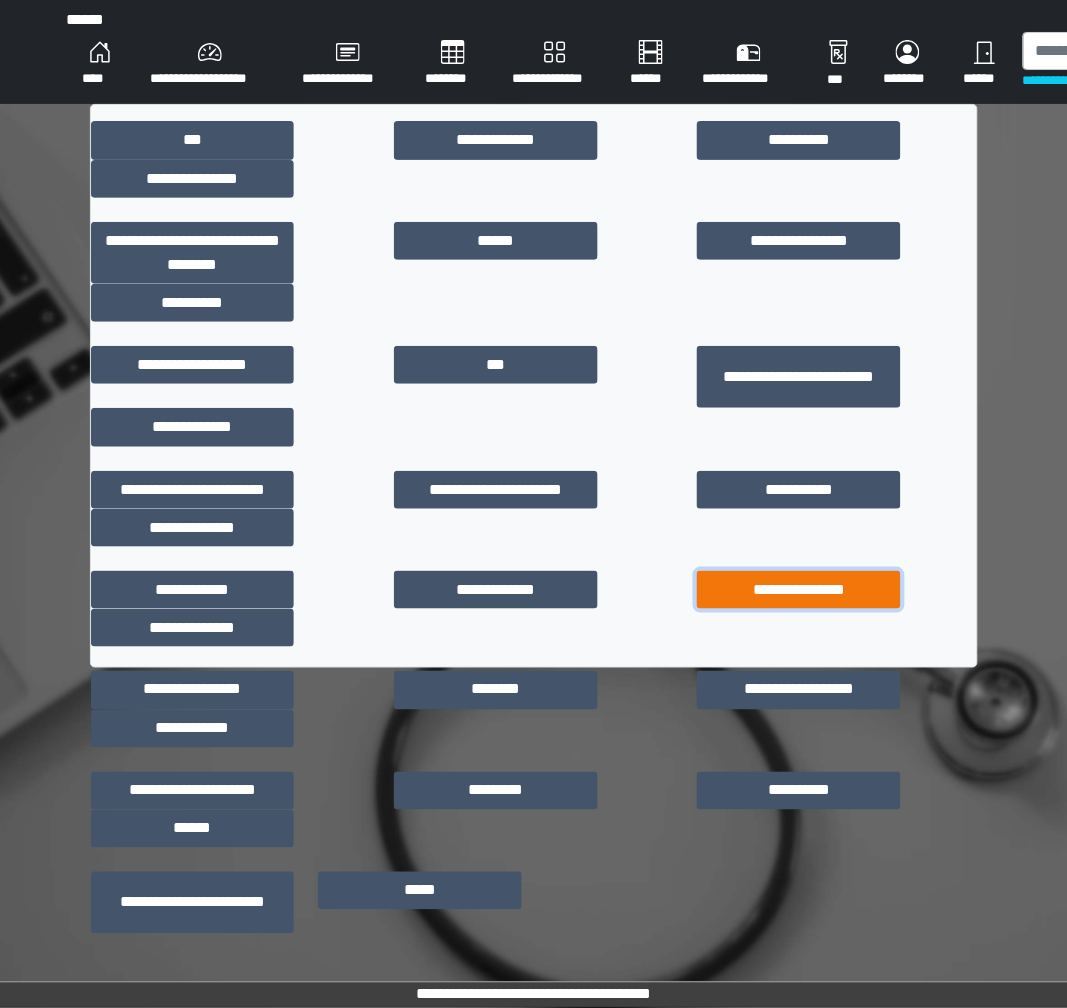 click on "**********" at bounding box center (798, 590) 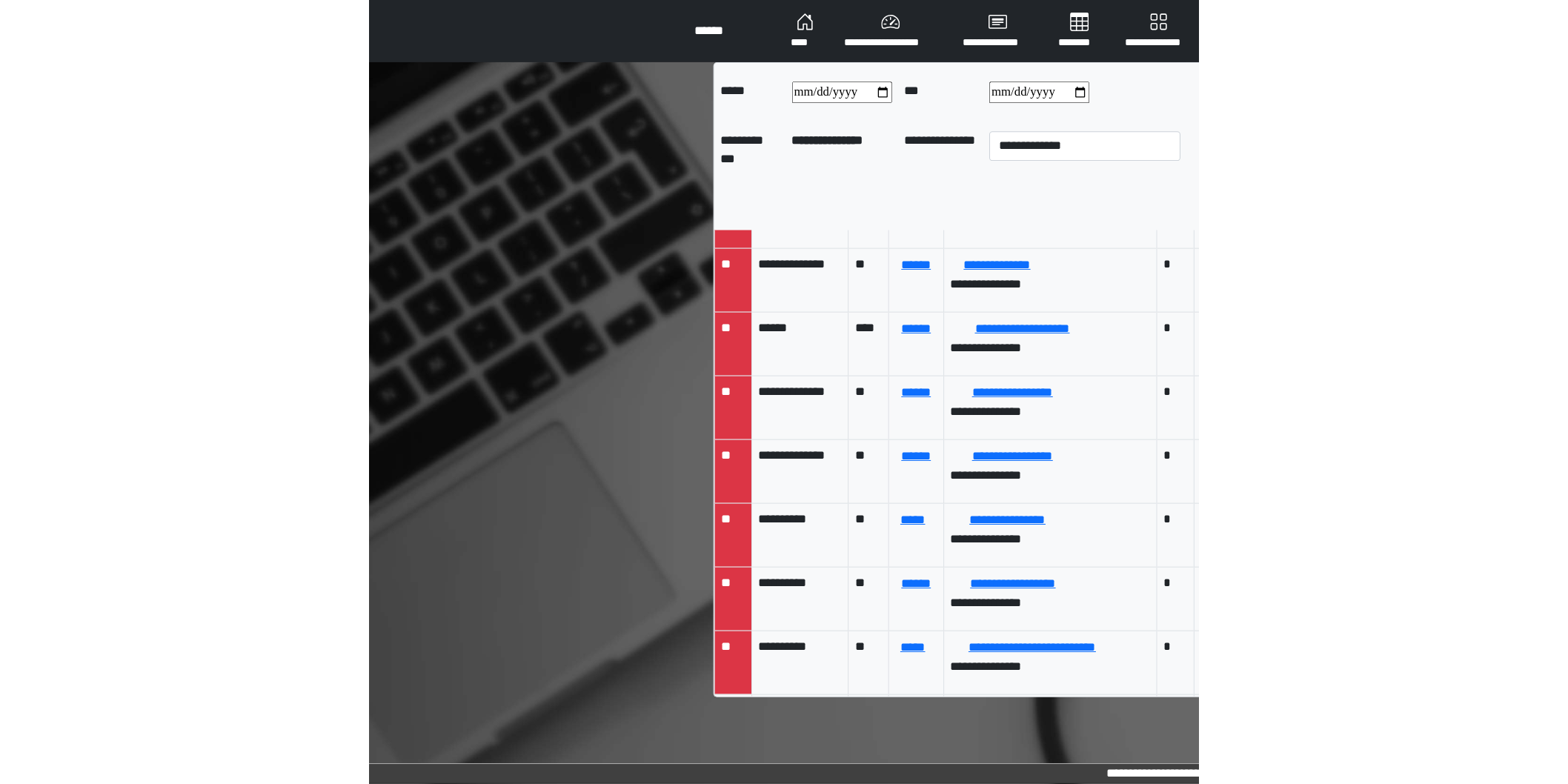 scroll, scrollTop: 1805, scrollLeft: 0, axis: vertical 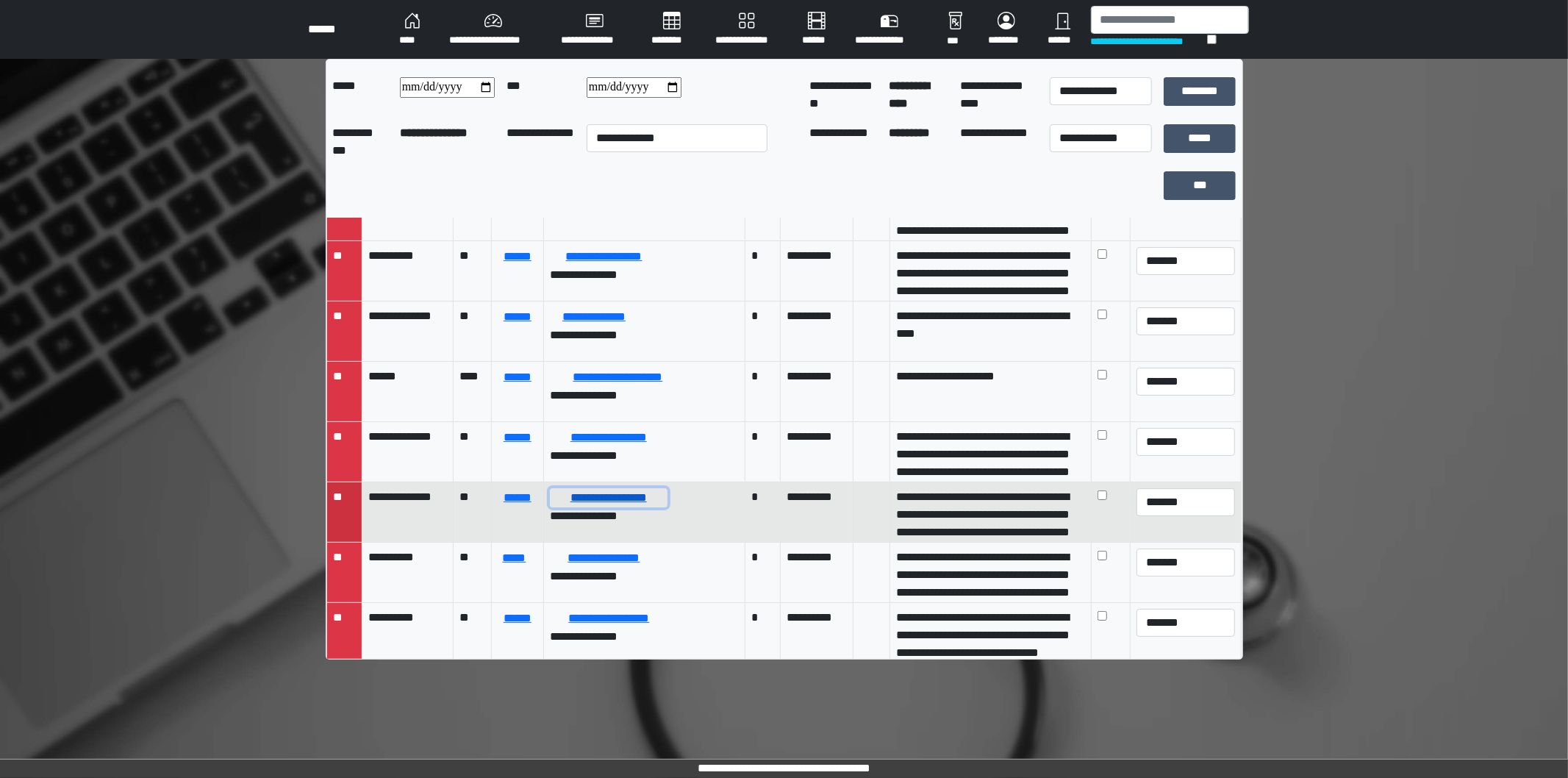 click on "**********" at bounding box center (609, 498) 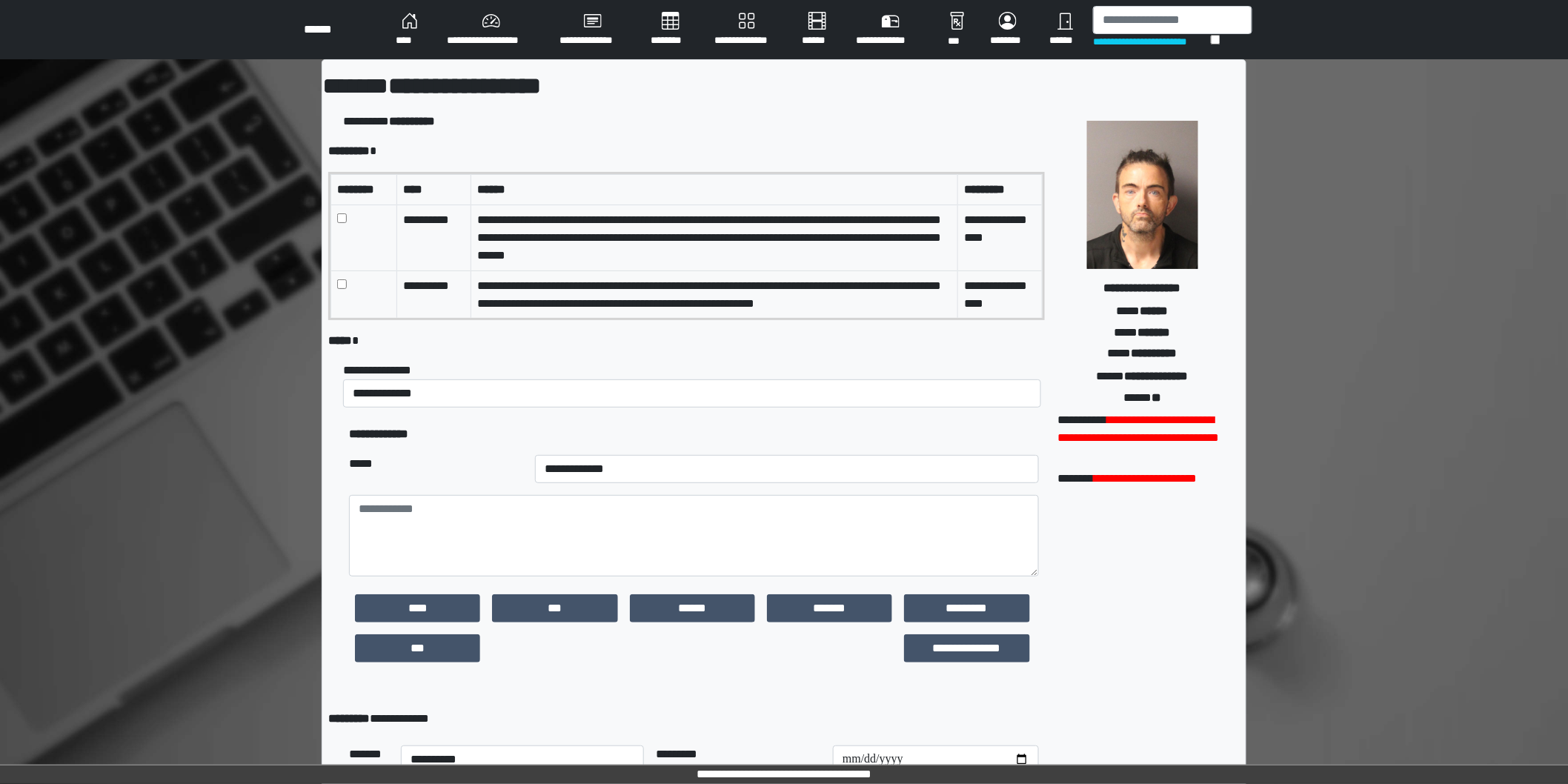 click at bounding box center (364, 294) 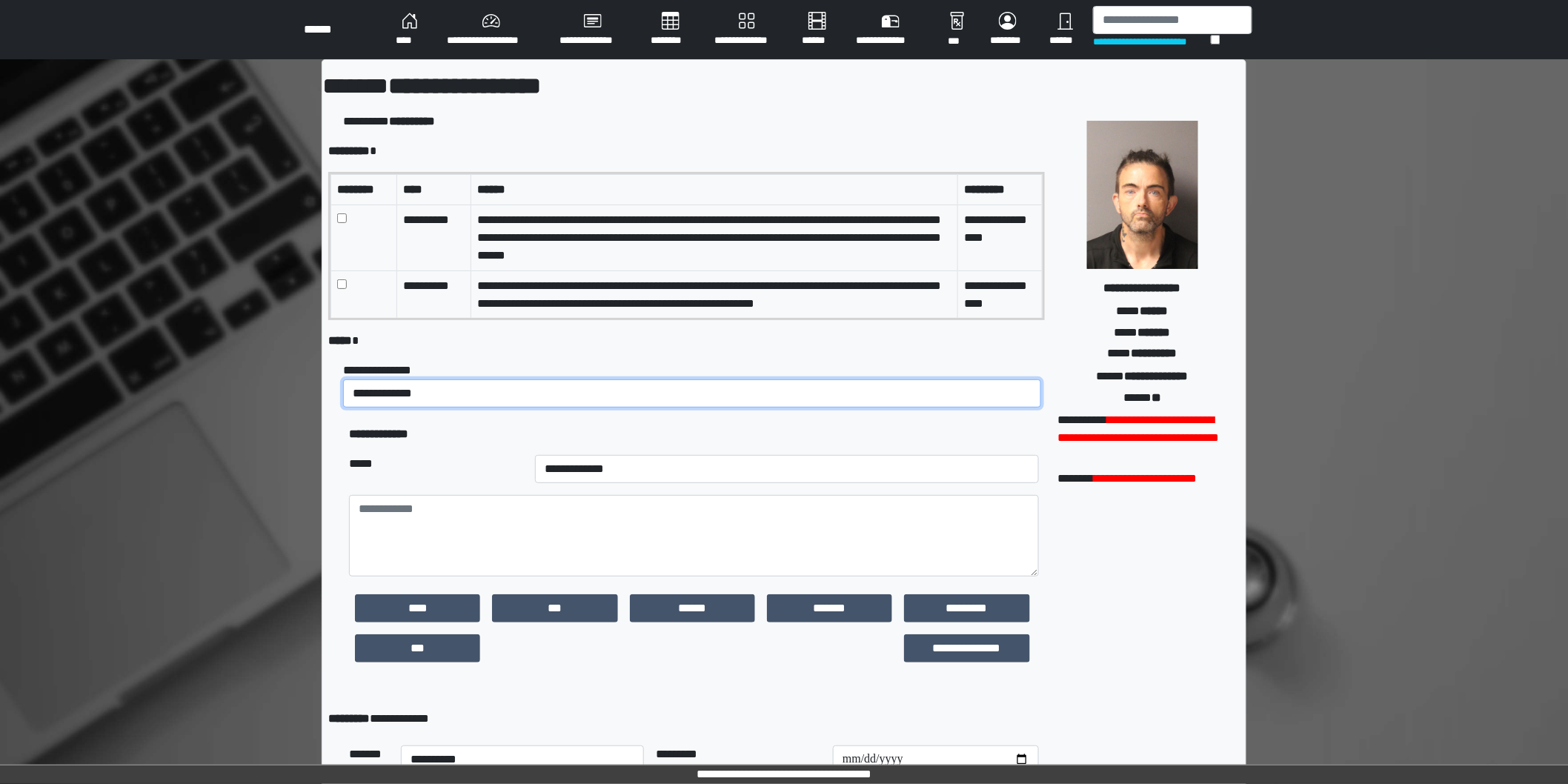 click on "**********" at bounding box center (692, 393) 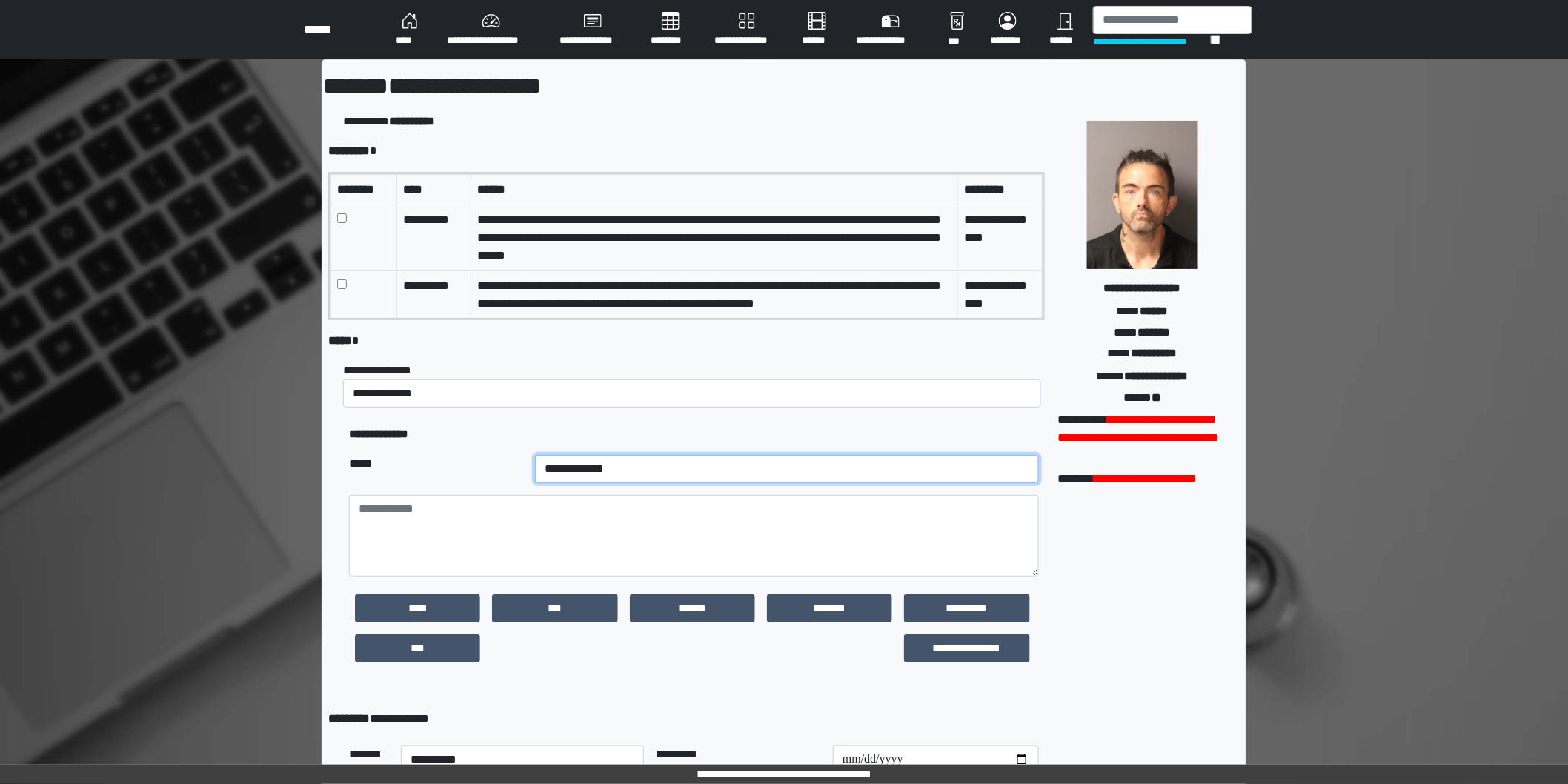 click on "**********" at bounding box center (787, 469) 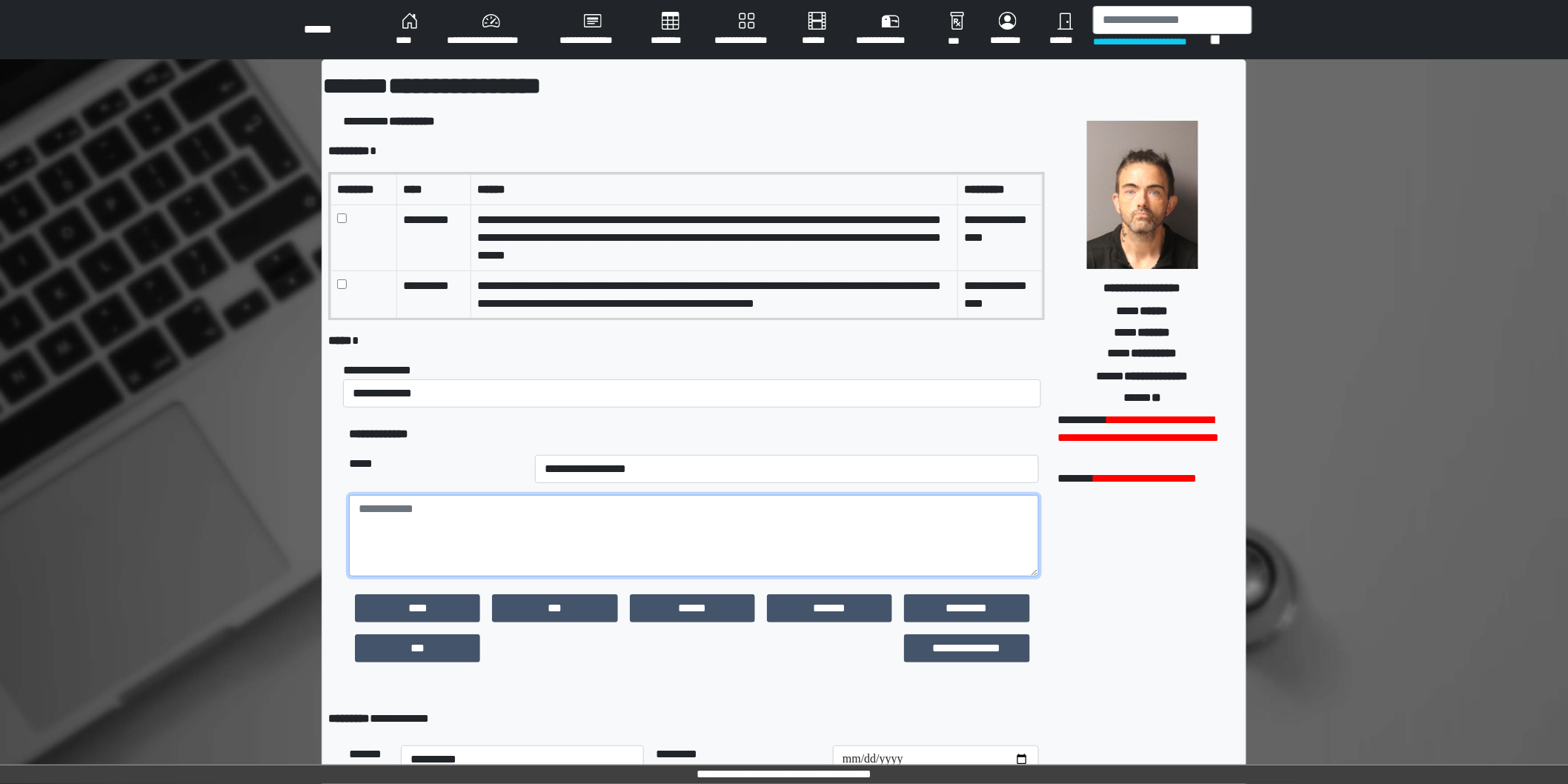 click at bounding box center (694, 536) 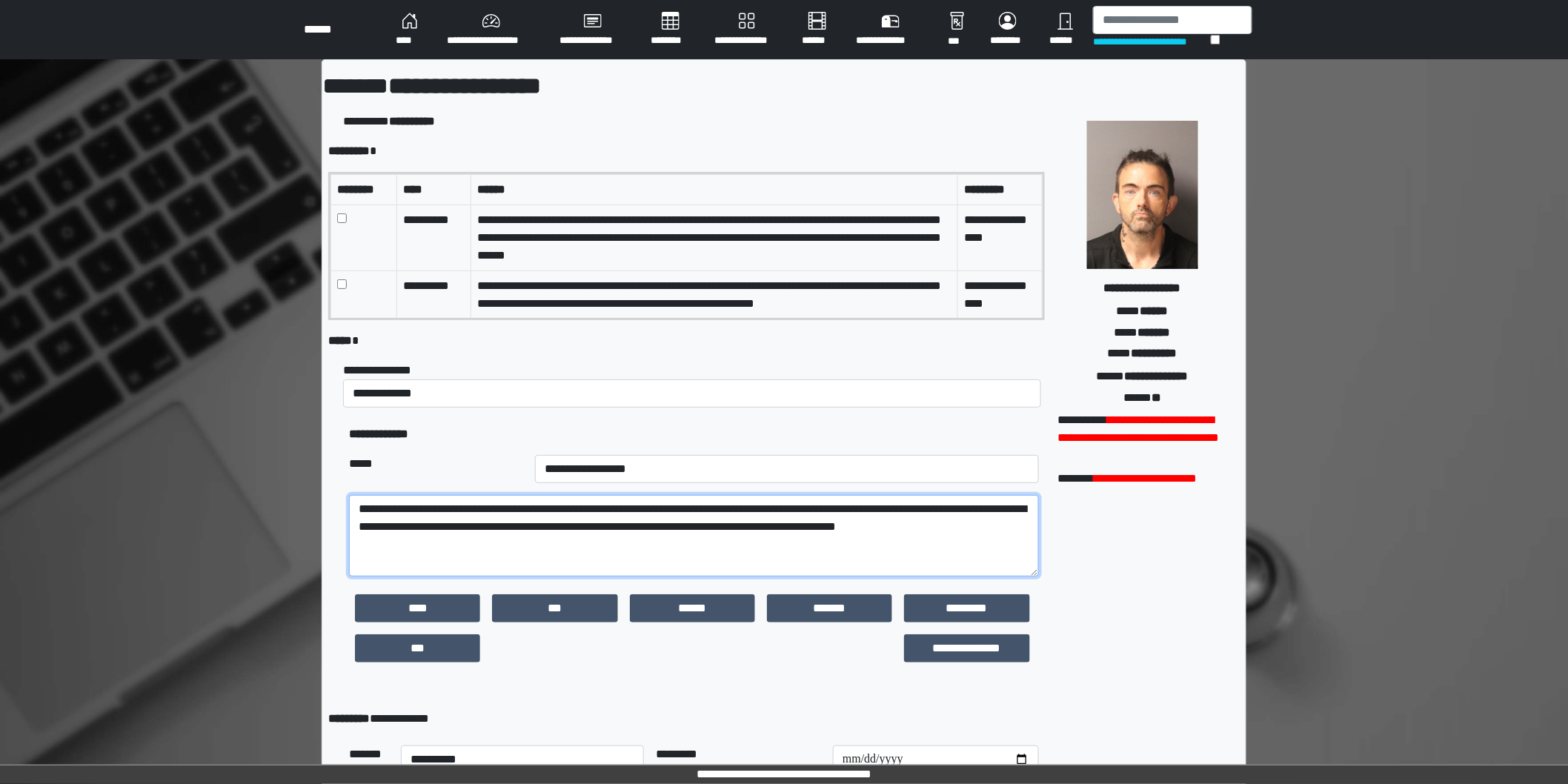 scroll, scrollTop: 30, scrollLeft: 0, axis: vertical 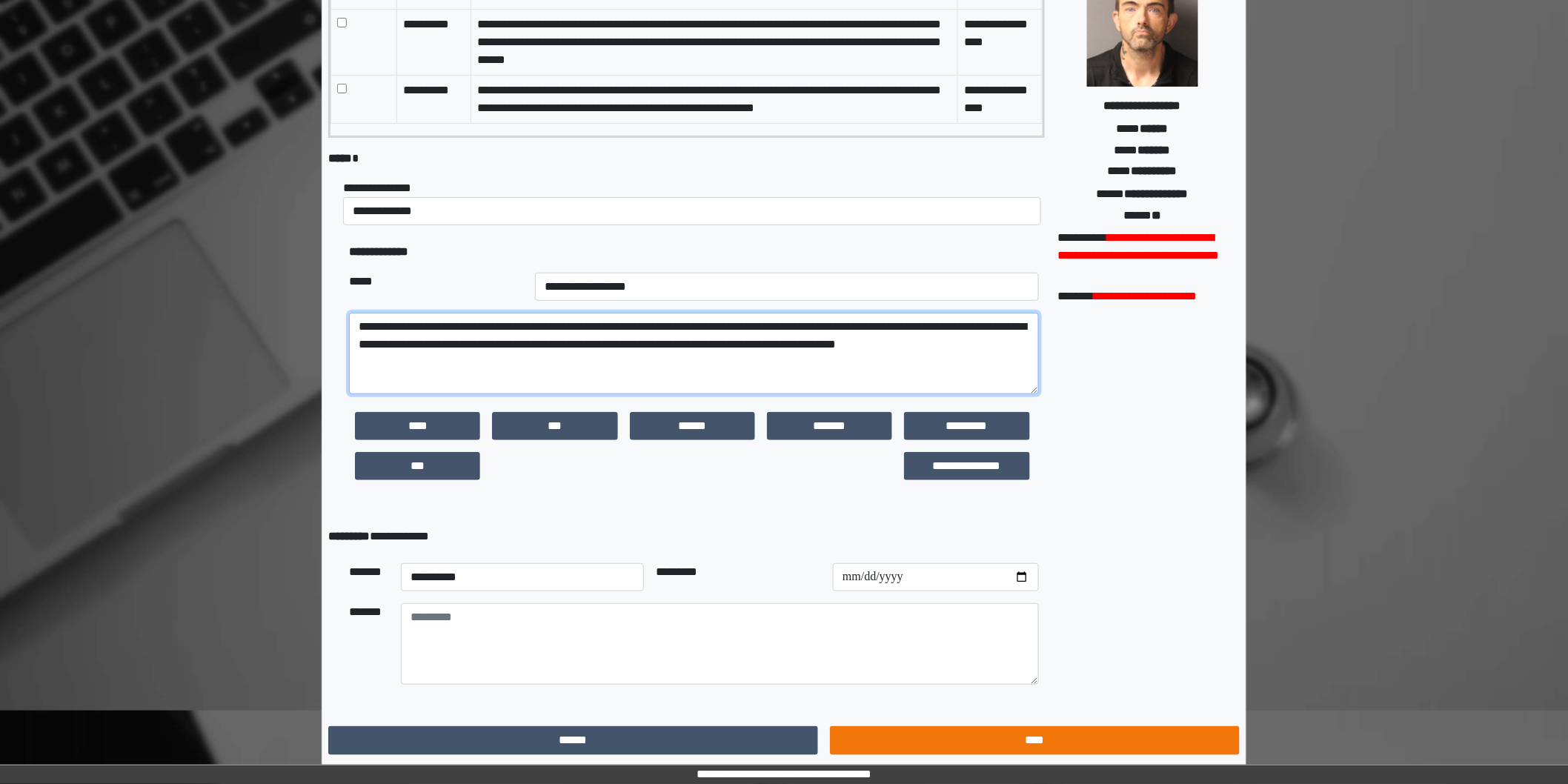 type on "**********" 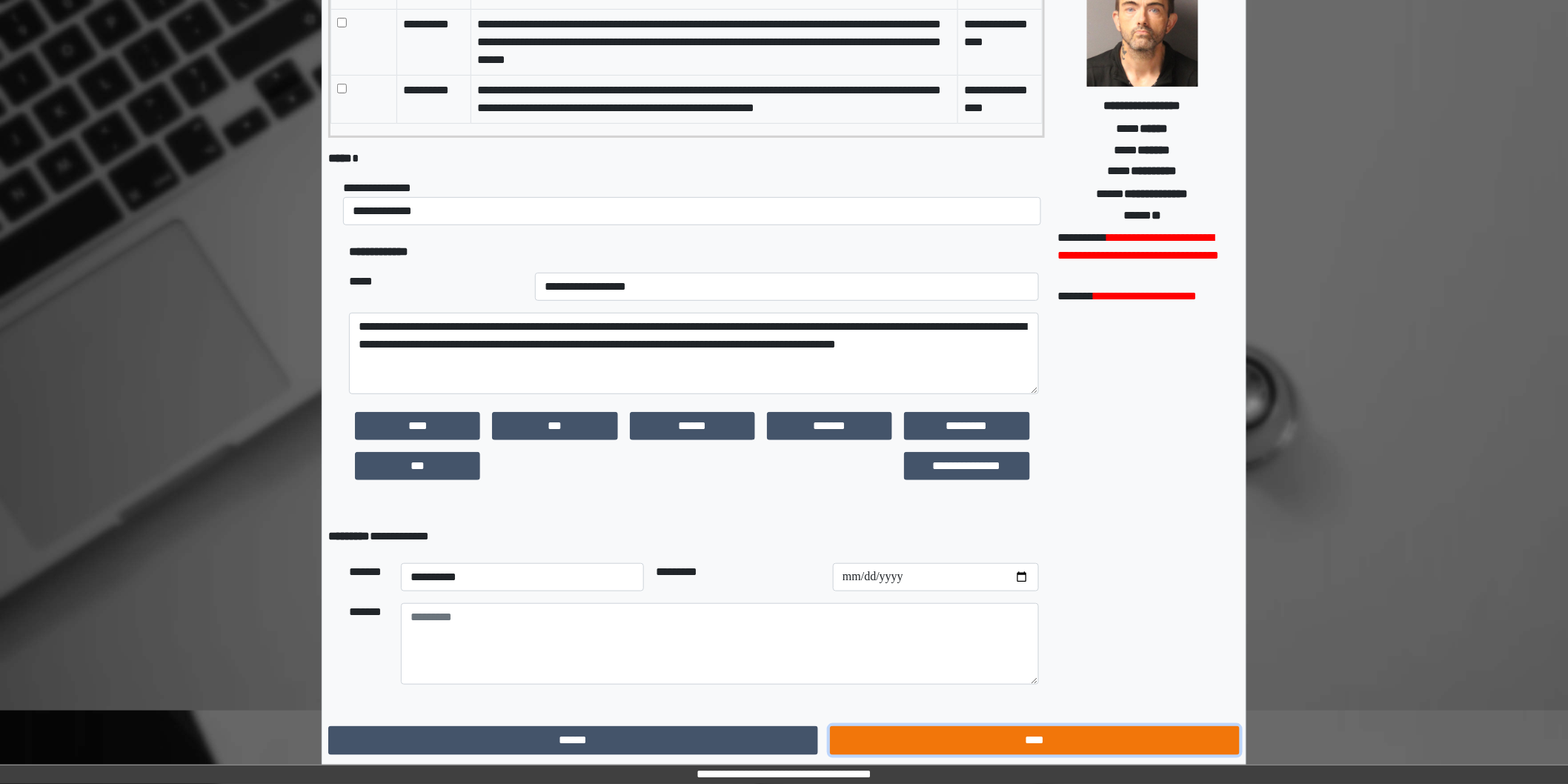 click on "****" at bounding box center (1034, 740) 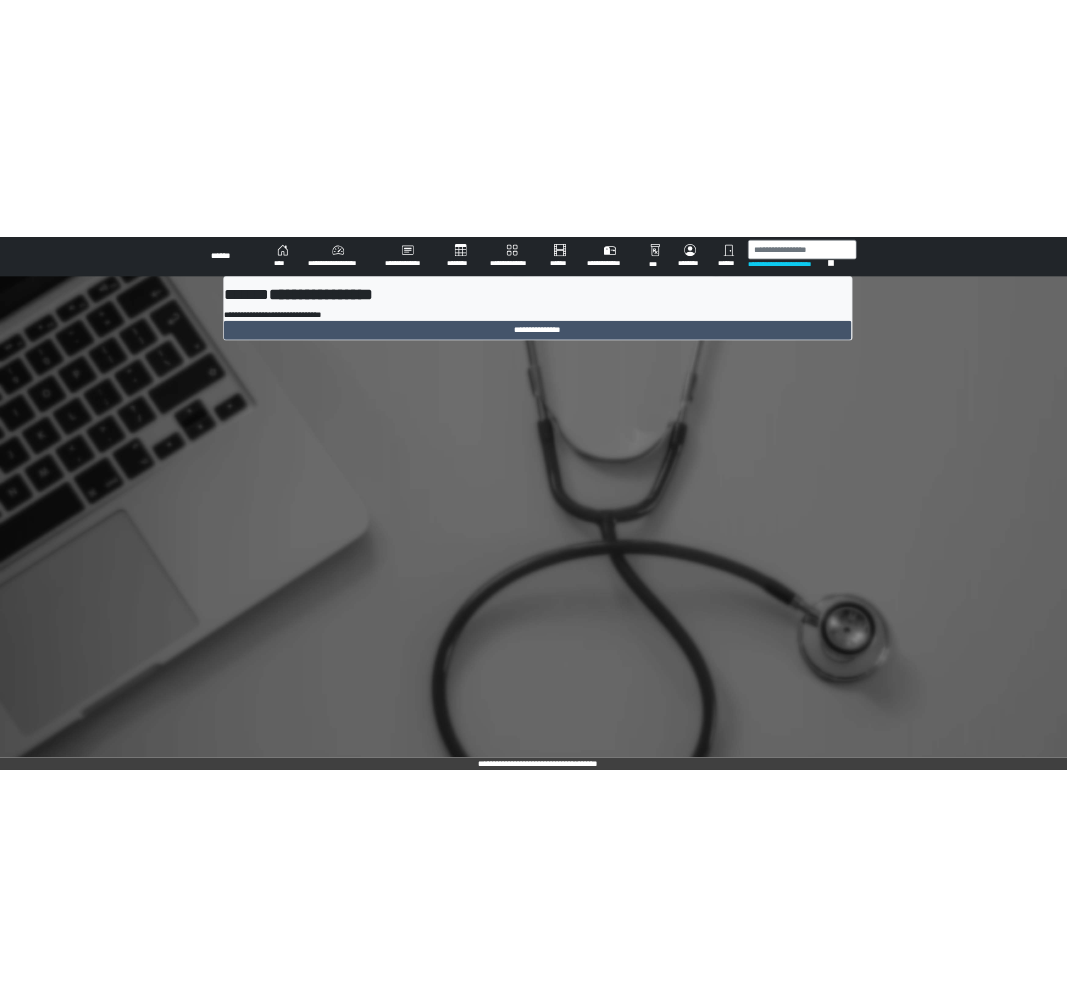scroll, scrollTop: 0, scrollLeft: 0, axis: both 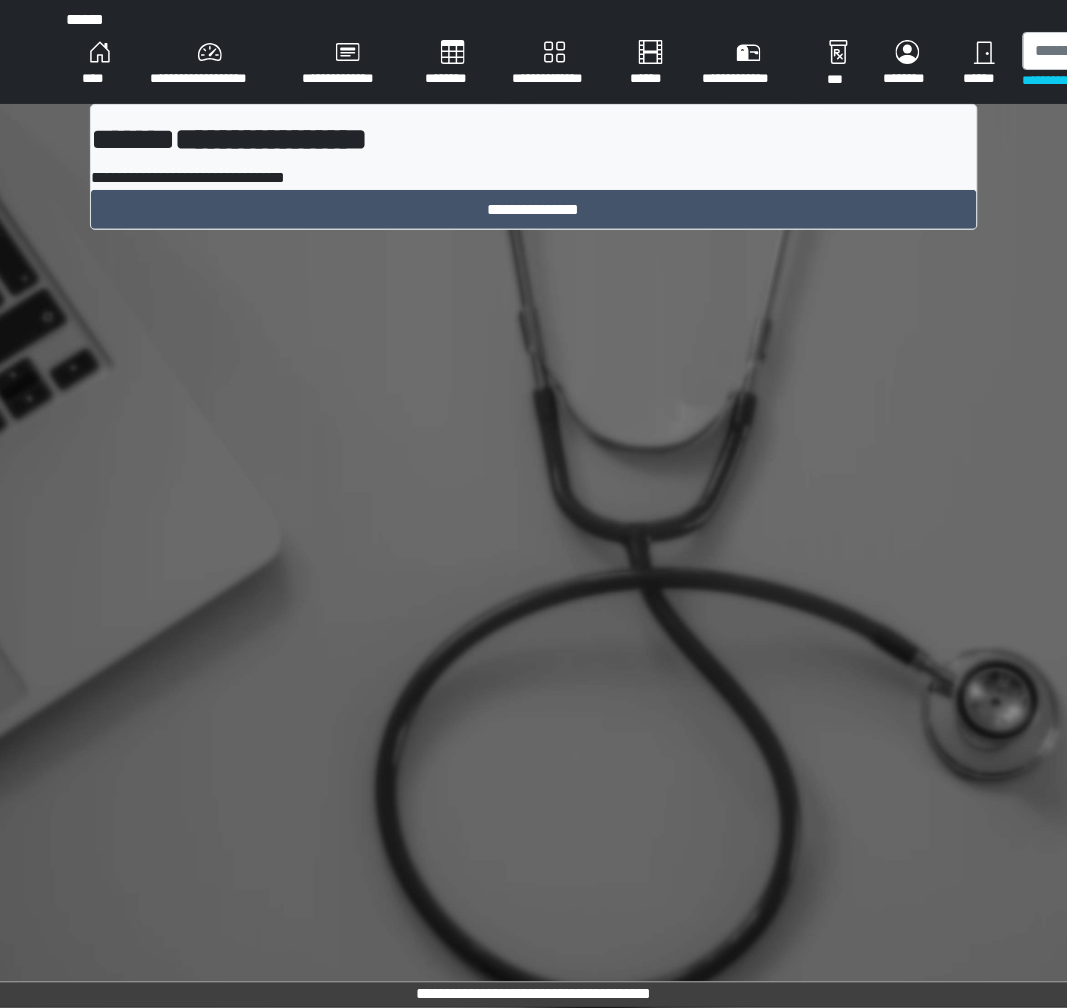click on "********" at bounding box center [453, 64] 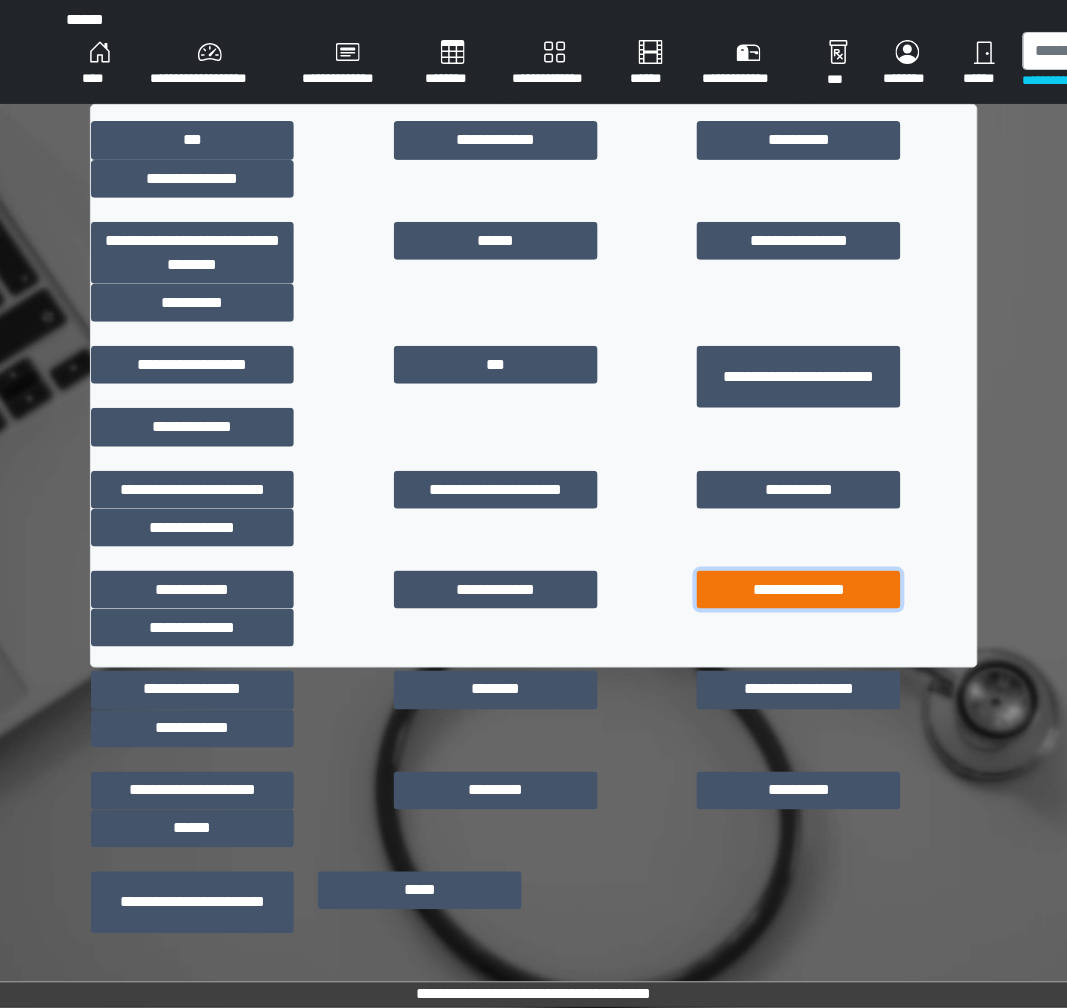 click on "**********" at bounding box center (798, 590) 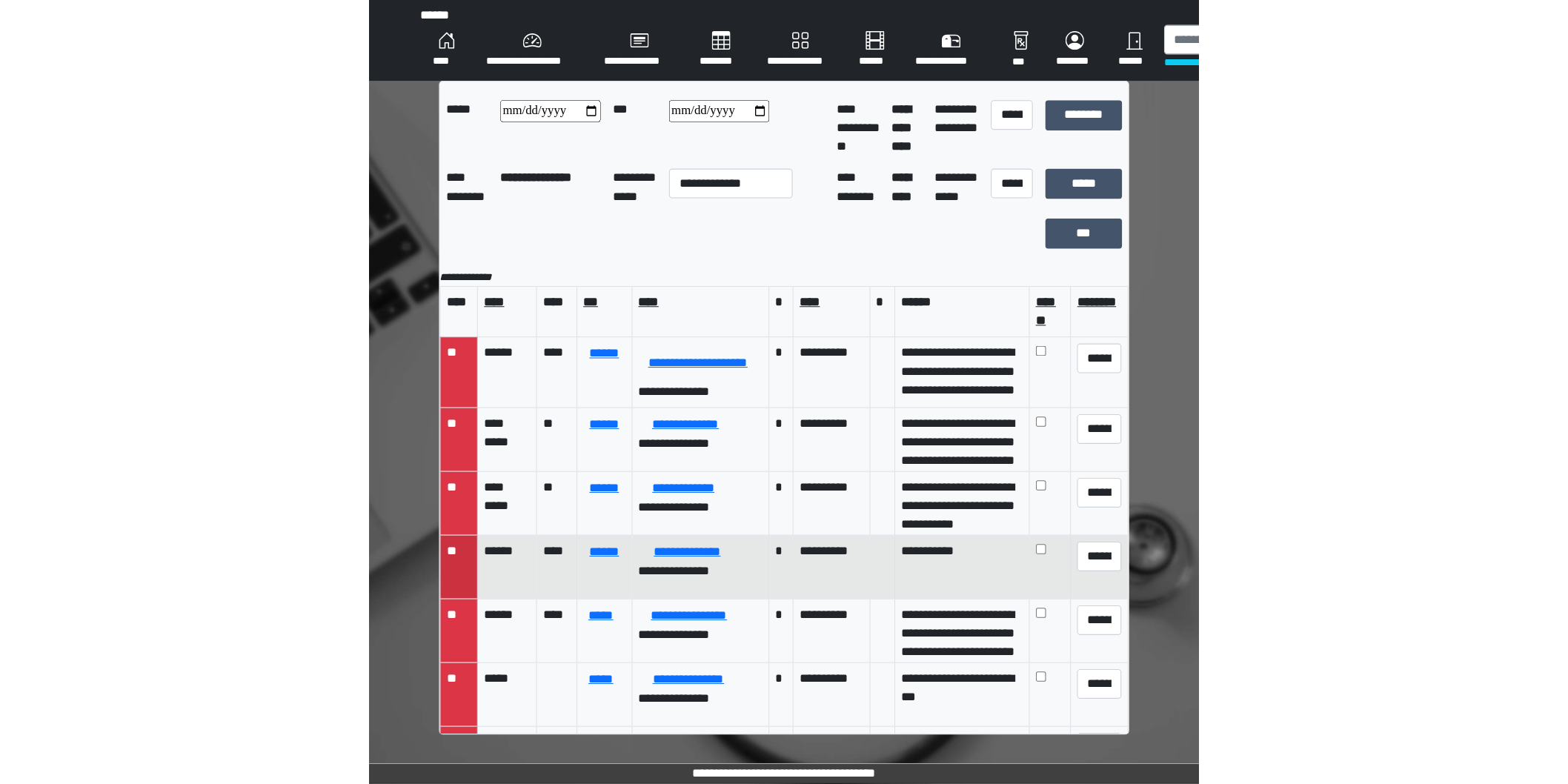 scroll, scrollTop: 1739, scrollLeft: 0, axis: vertical 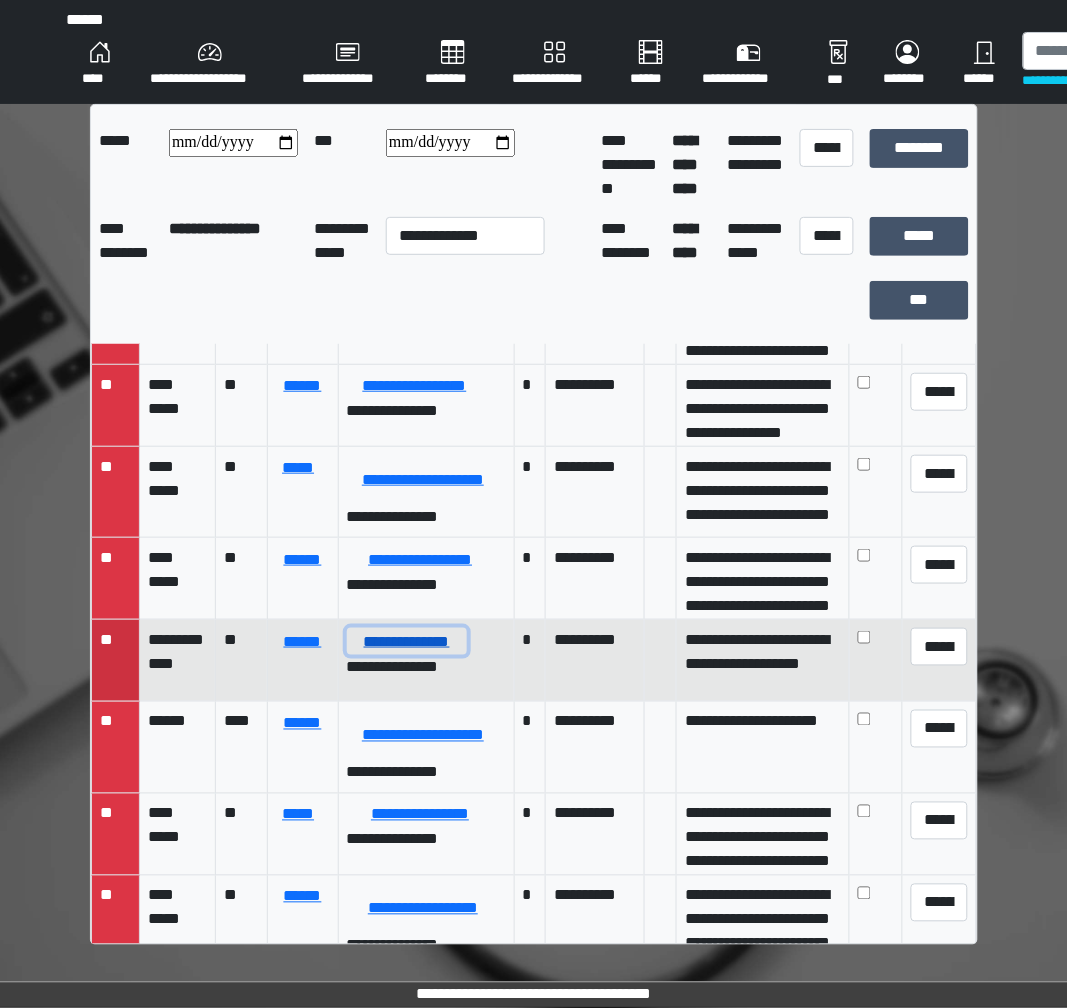 click on "**********" at bounding box center [407, 641] 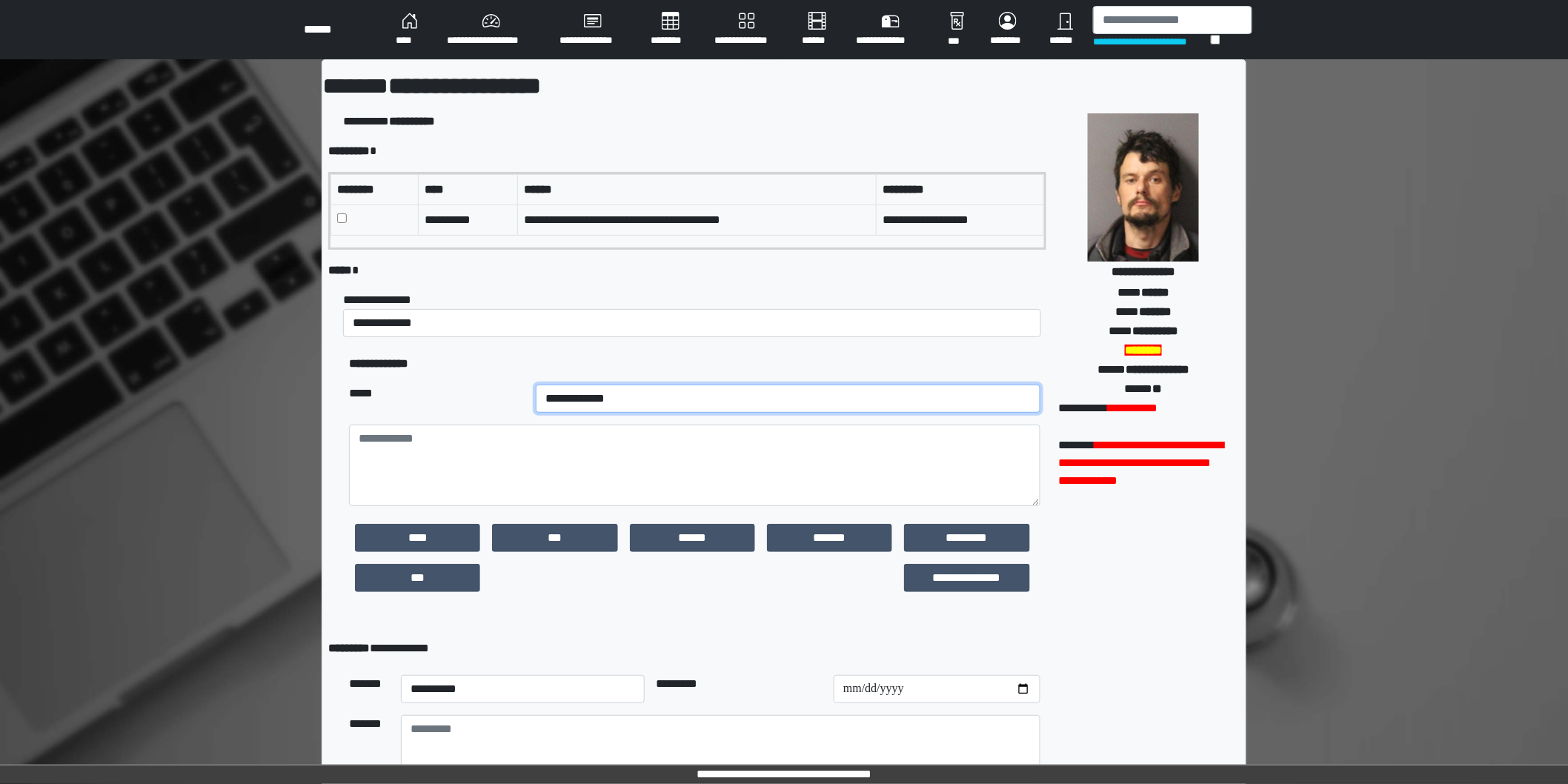 click on "**********" at bounding box center [788, 399] 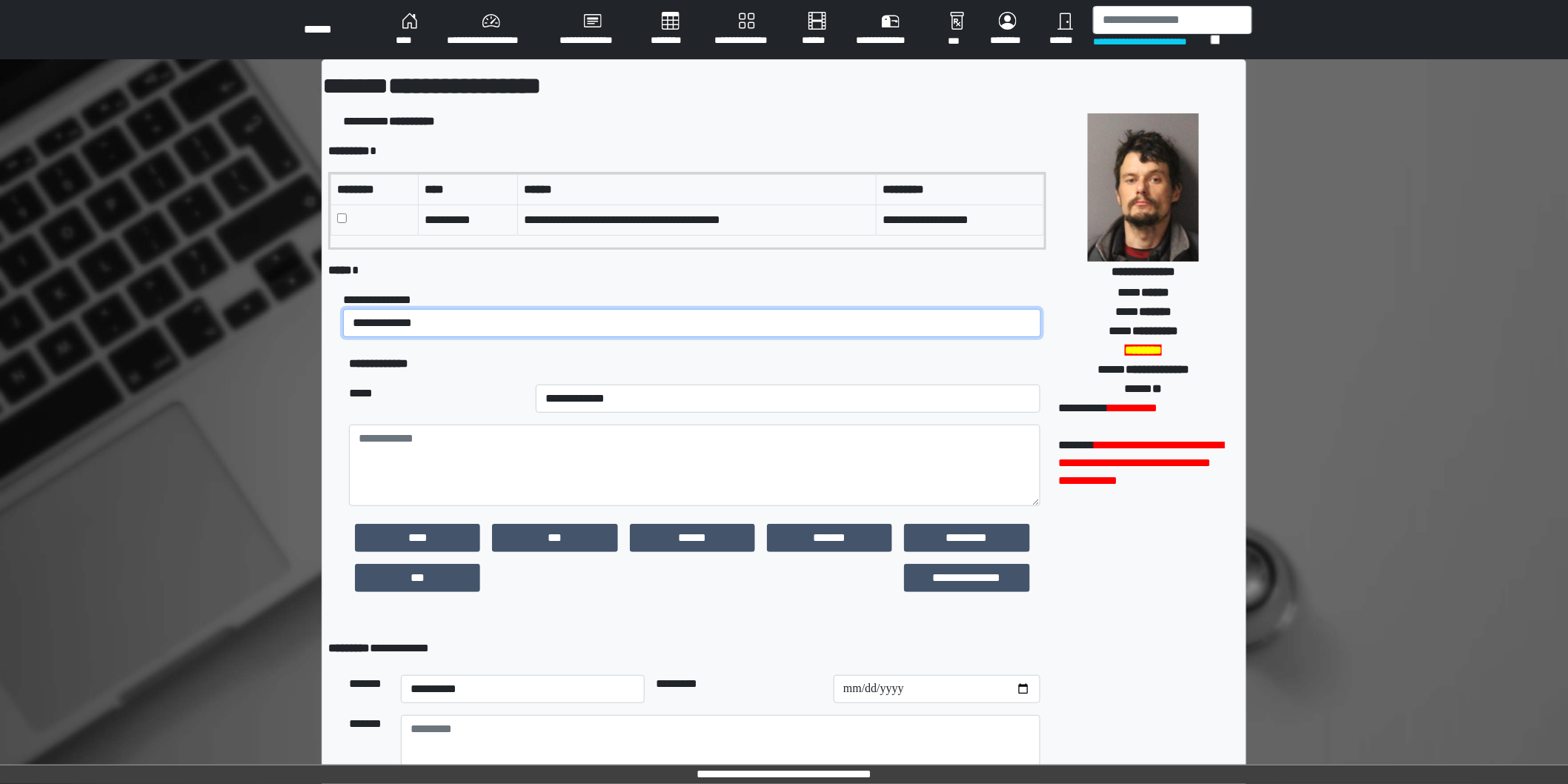 click on "**********" at bounding box center (692, 323) 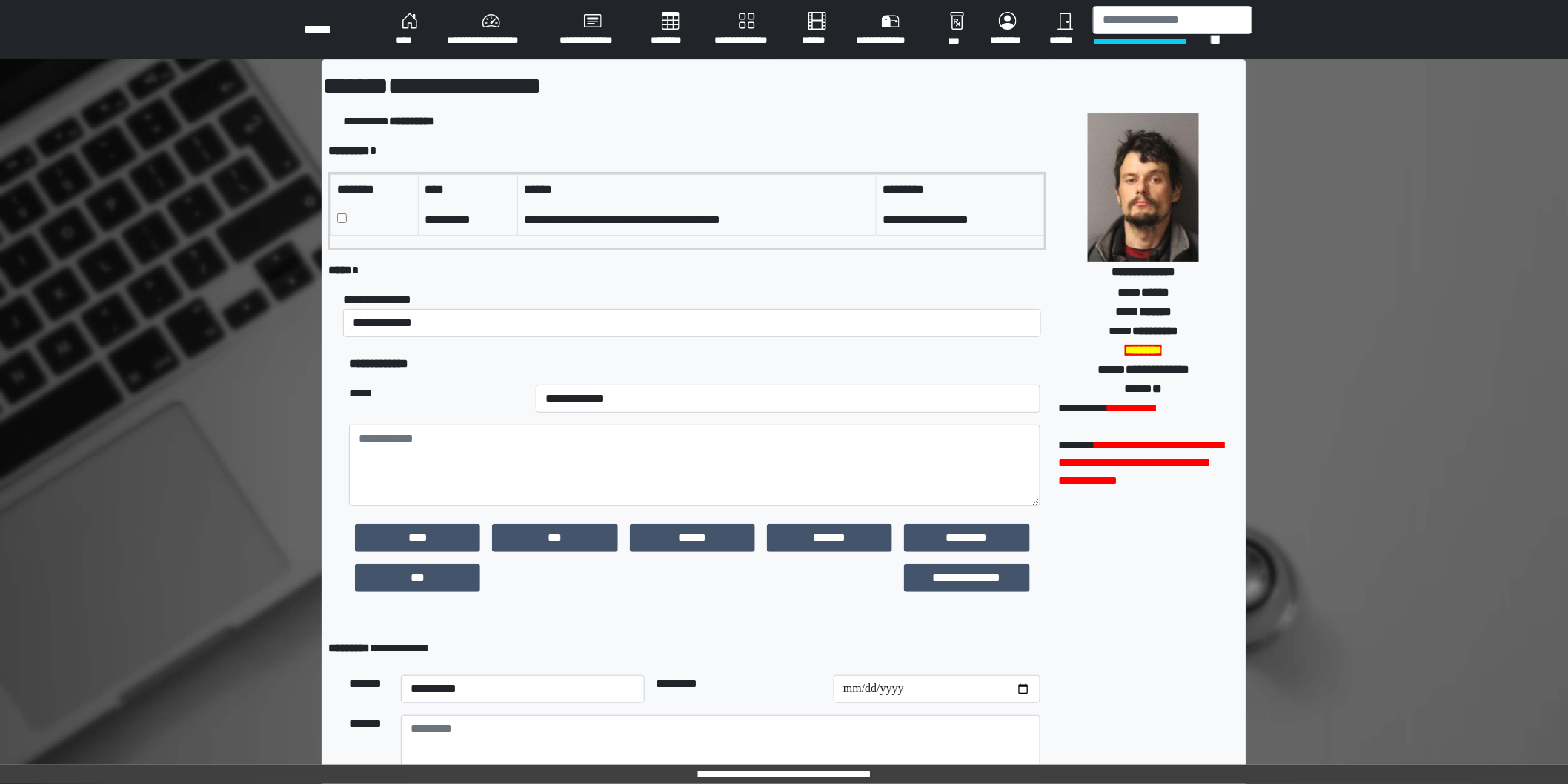 click on "**********" at bounding box center (379, 363) 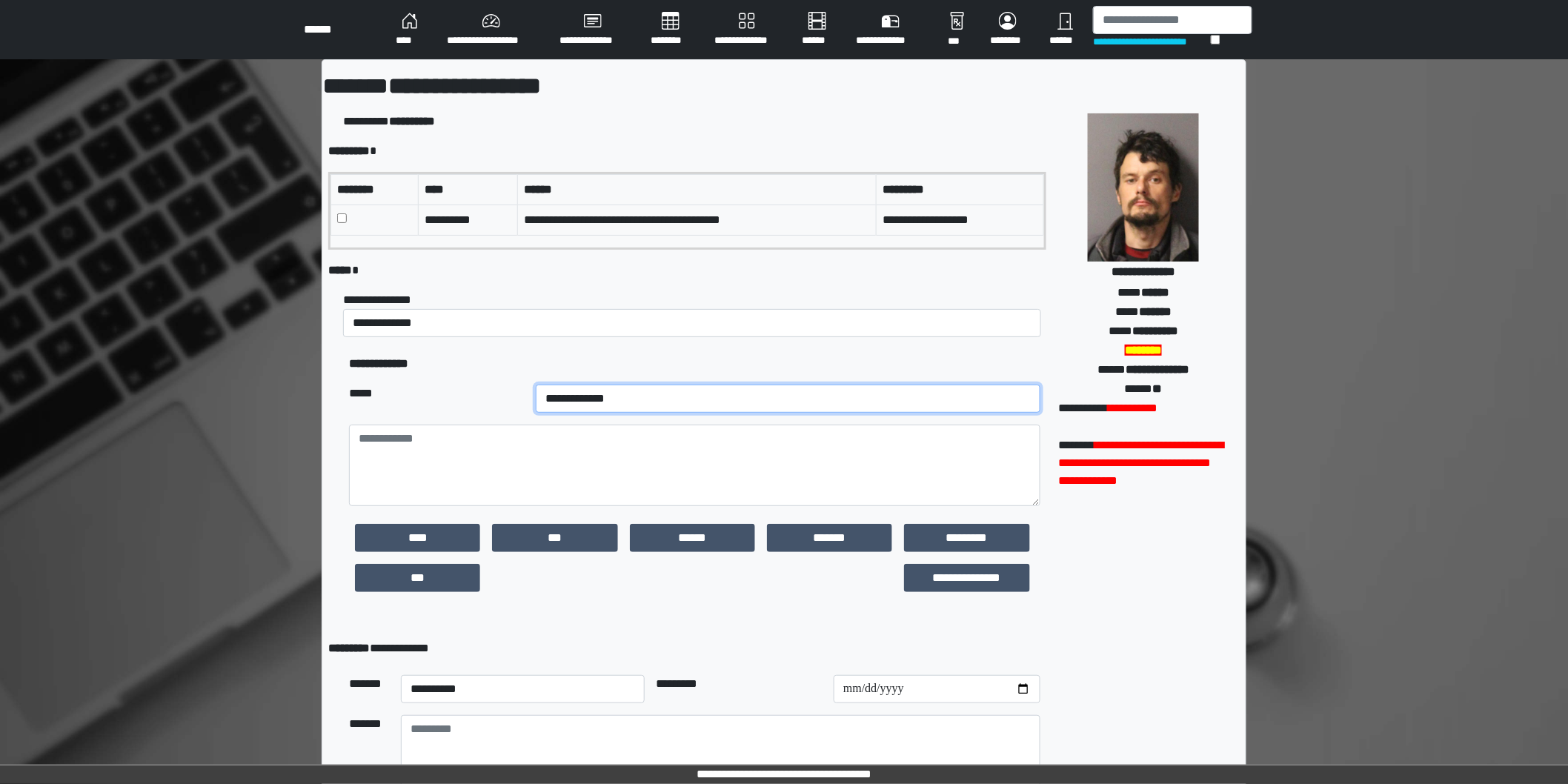click on "**********" at bounding box center [788, 399] 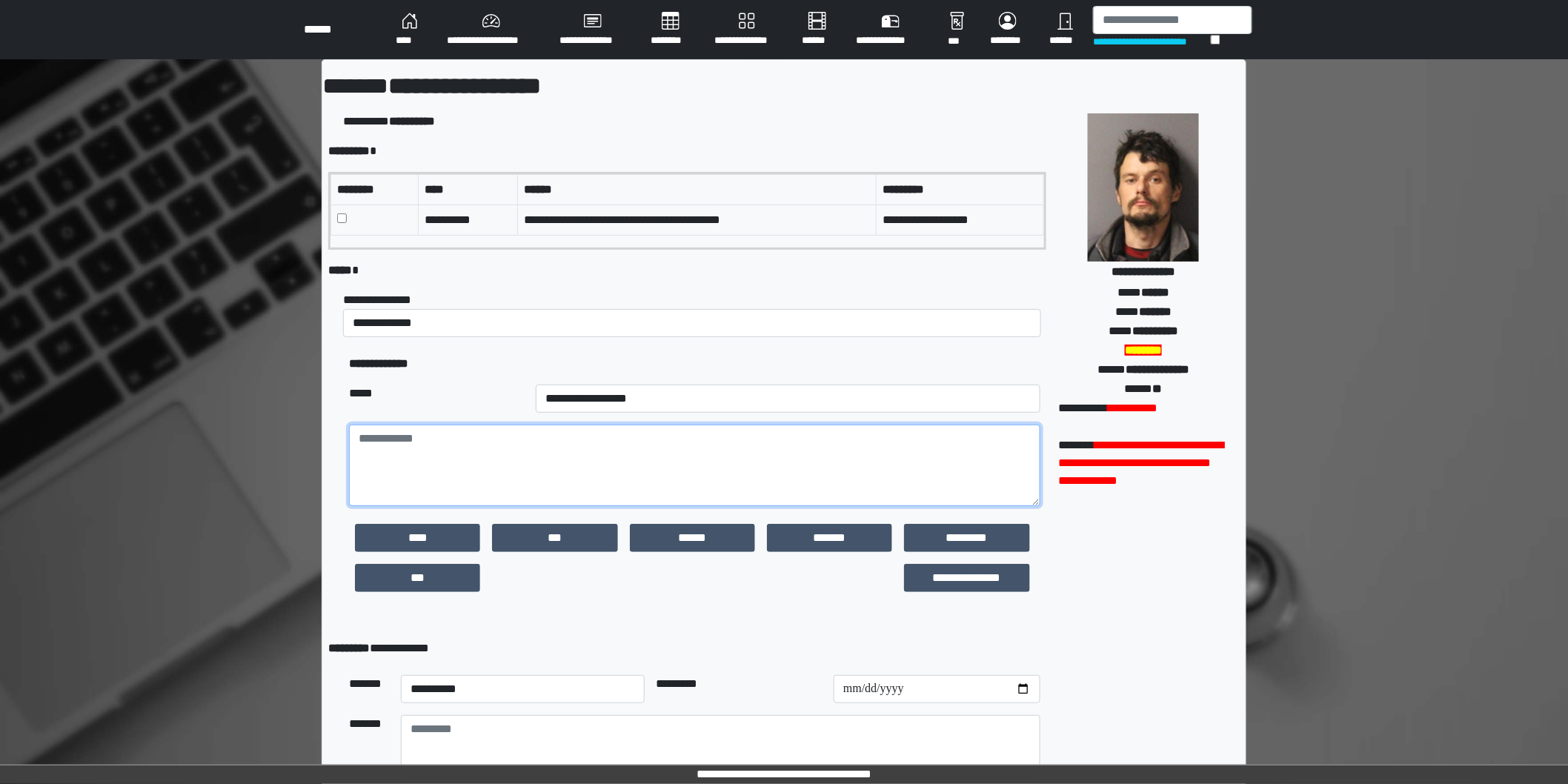 click at bounding box center (694, 465) 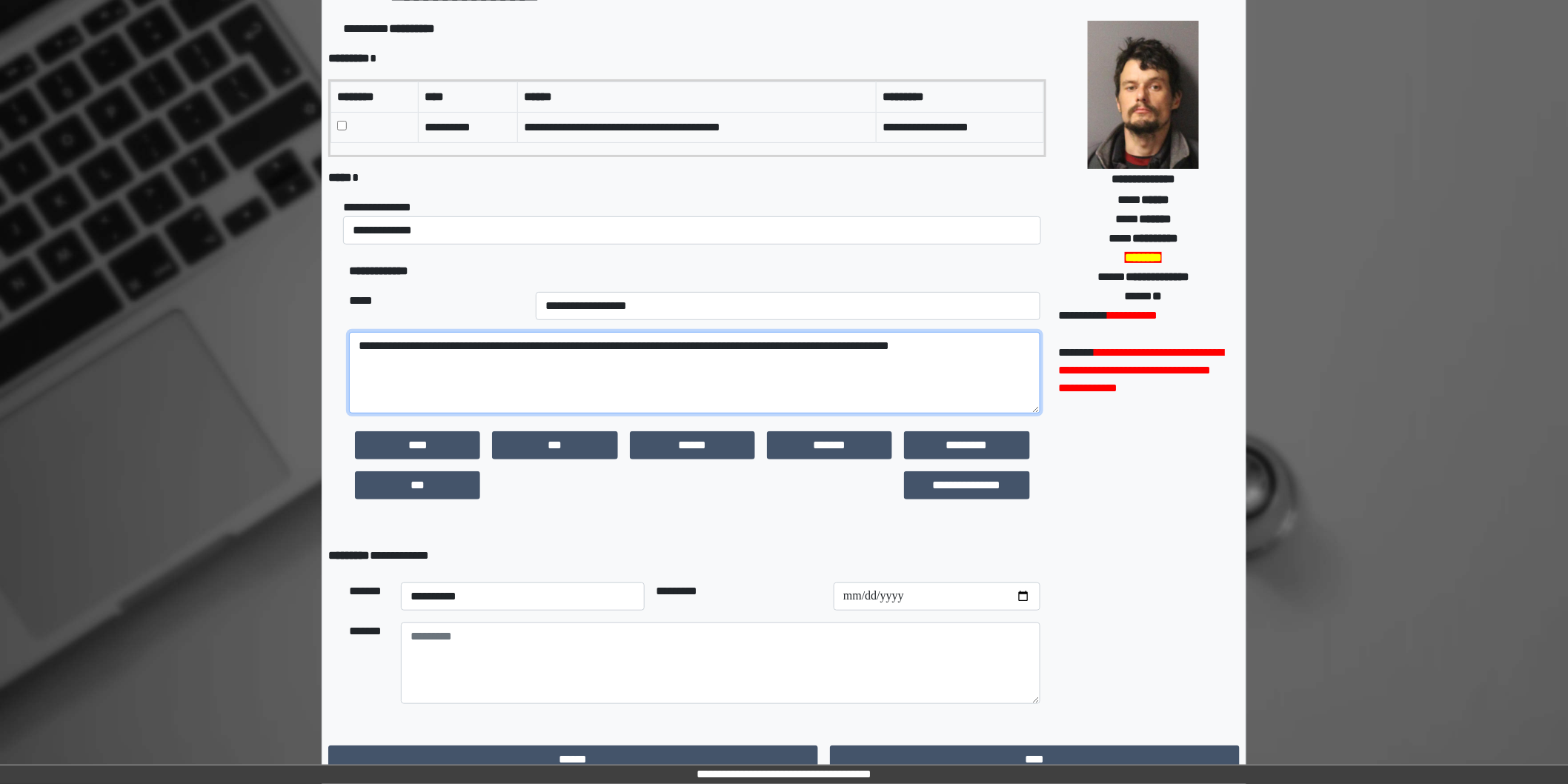 scroll, scrollTop: 112, scrollLeft: 0, axis: vertical 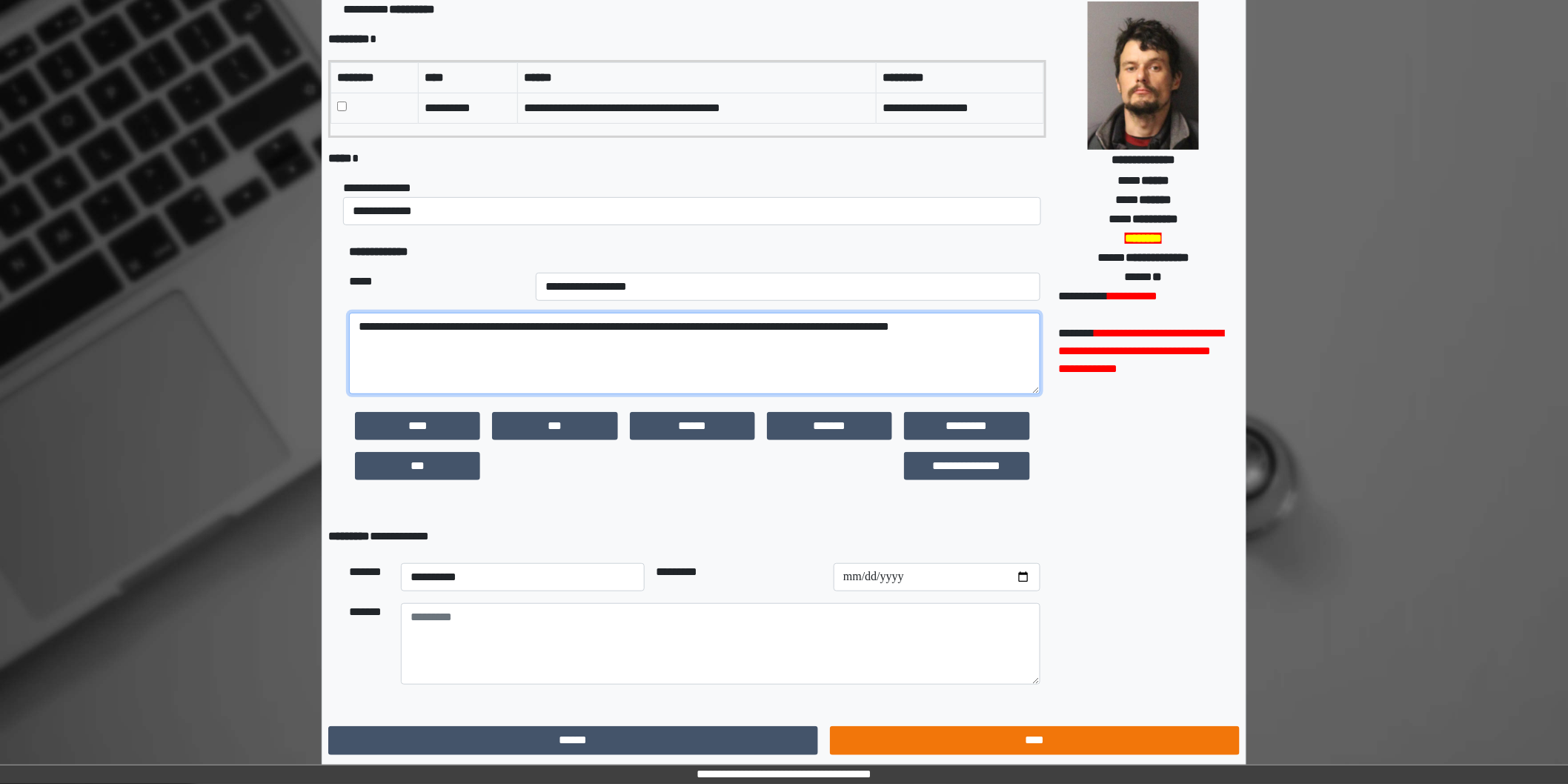 type on "**********" 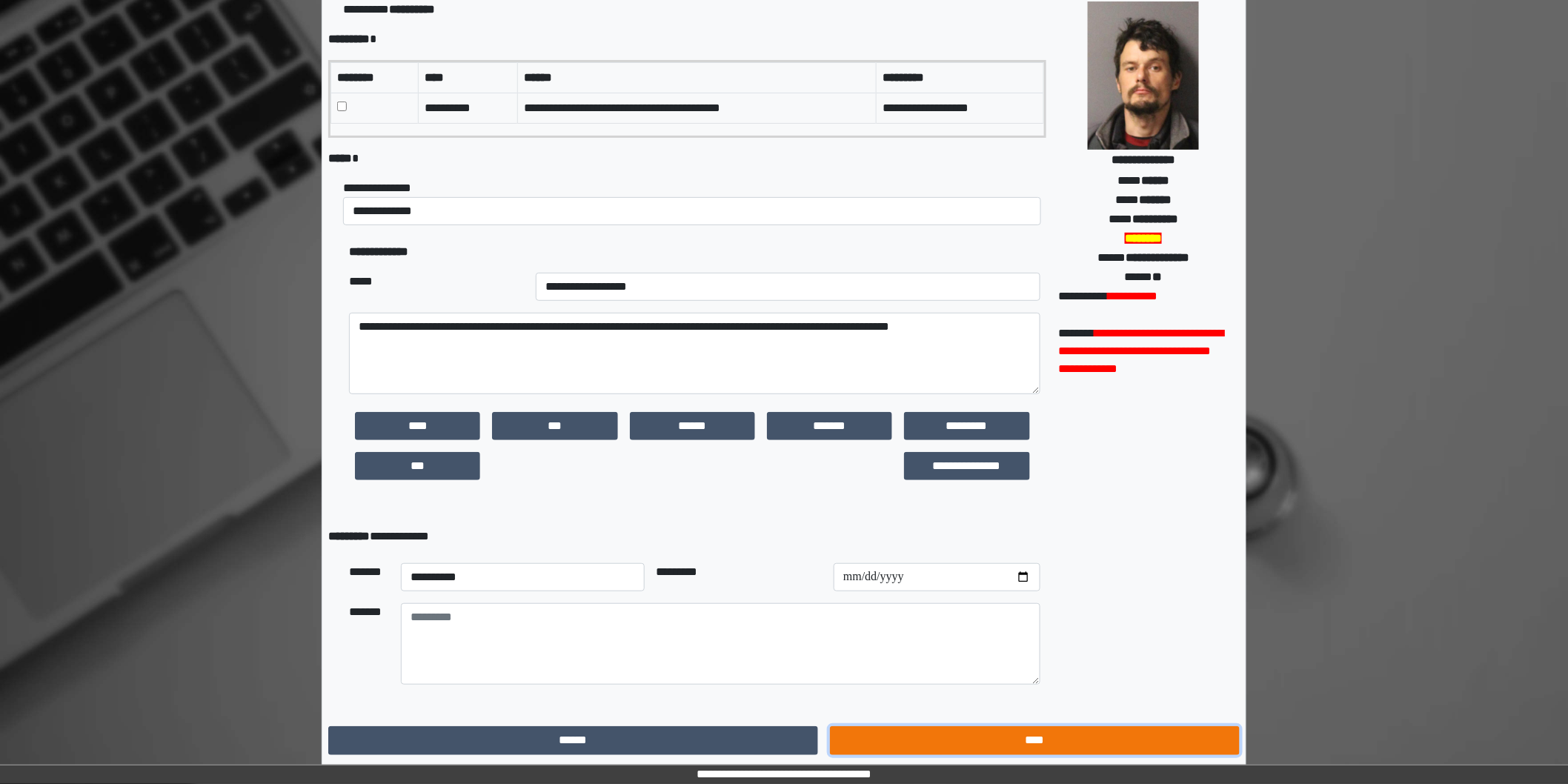 click on "****" at bounding box center [1034, 740] 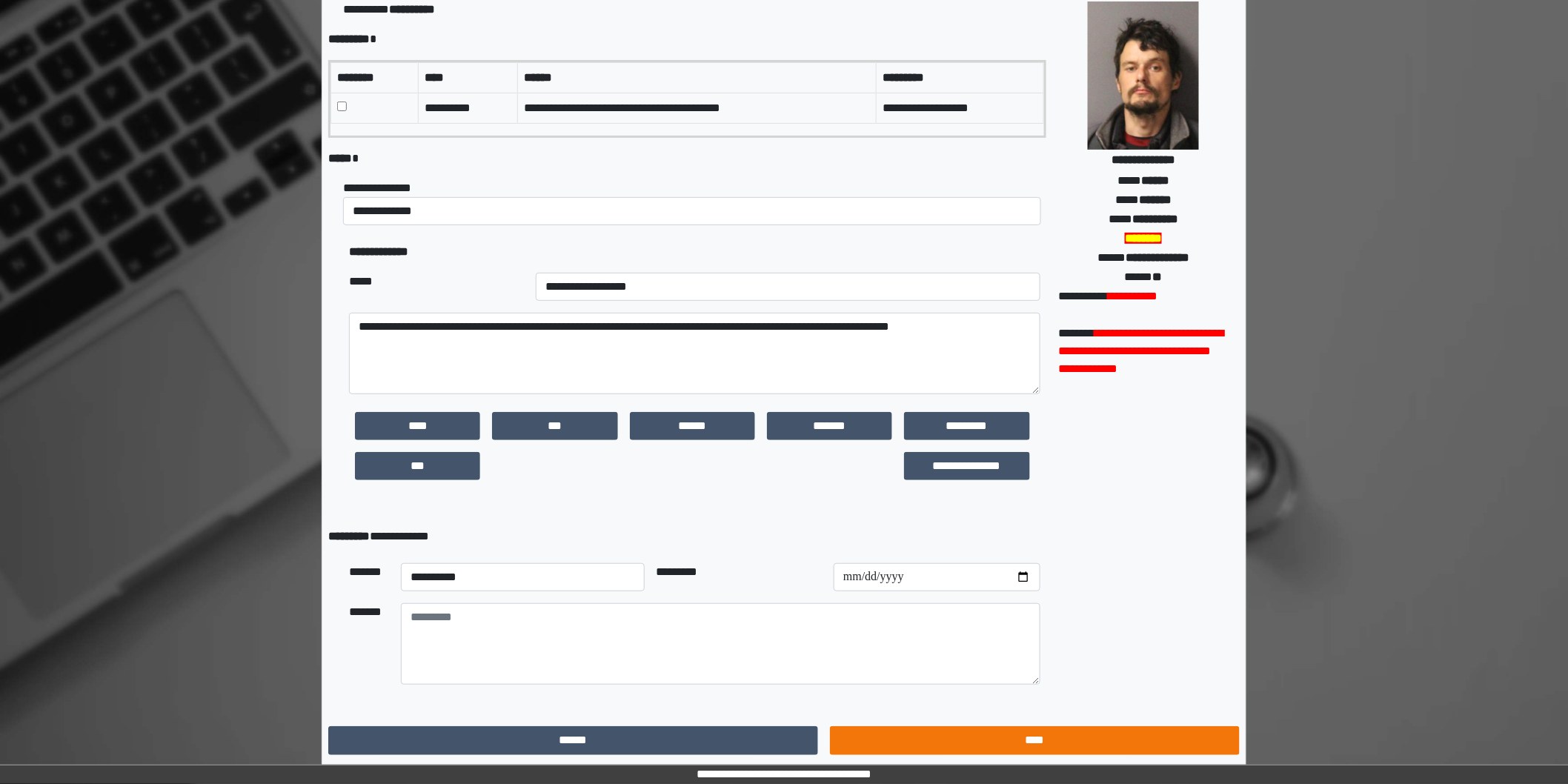 scroll, scrollTop: 0, scrollLeft: 0, axis: both 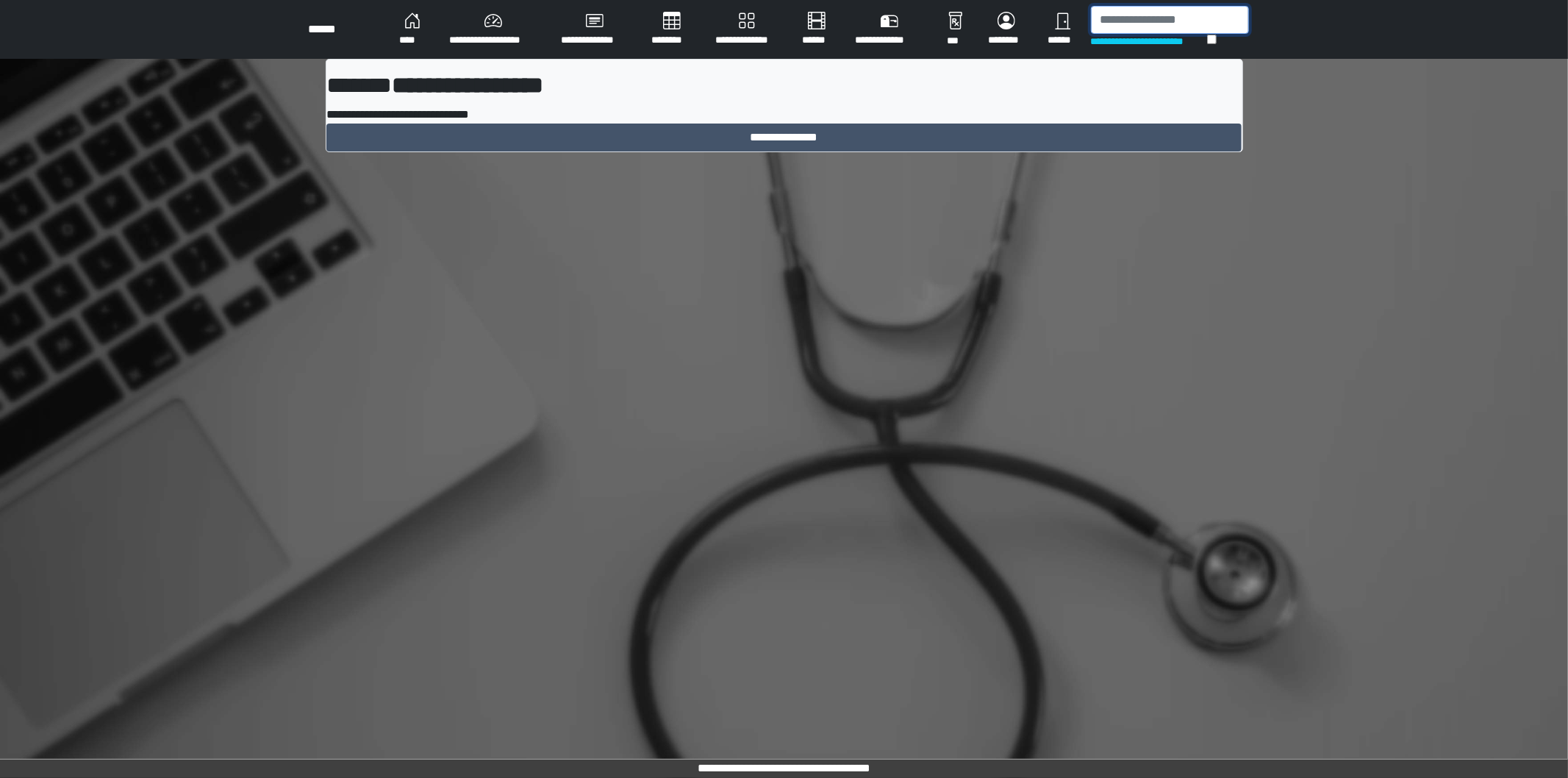 click at bounding box center [1170, 20] 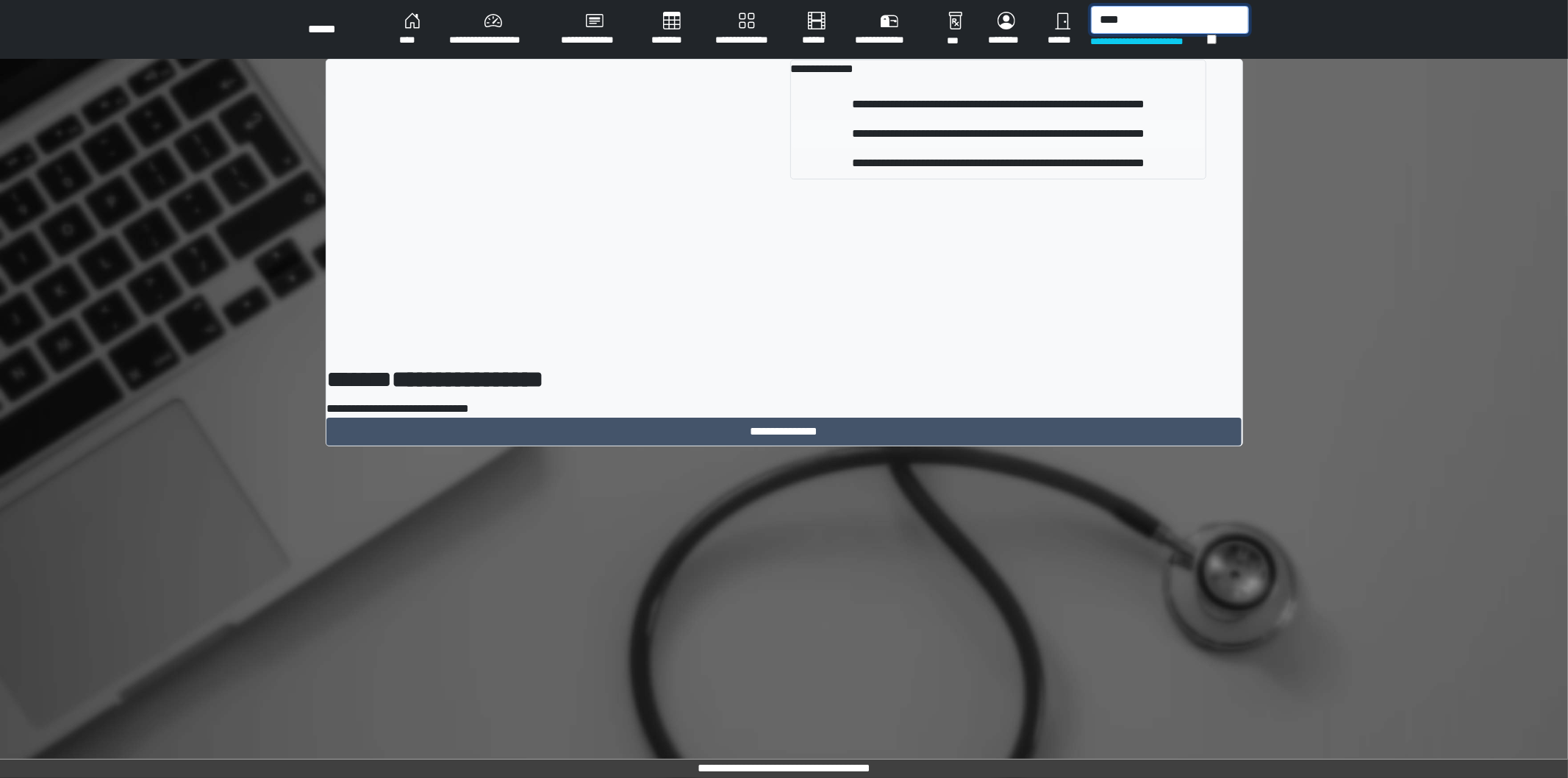 type on "****" 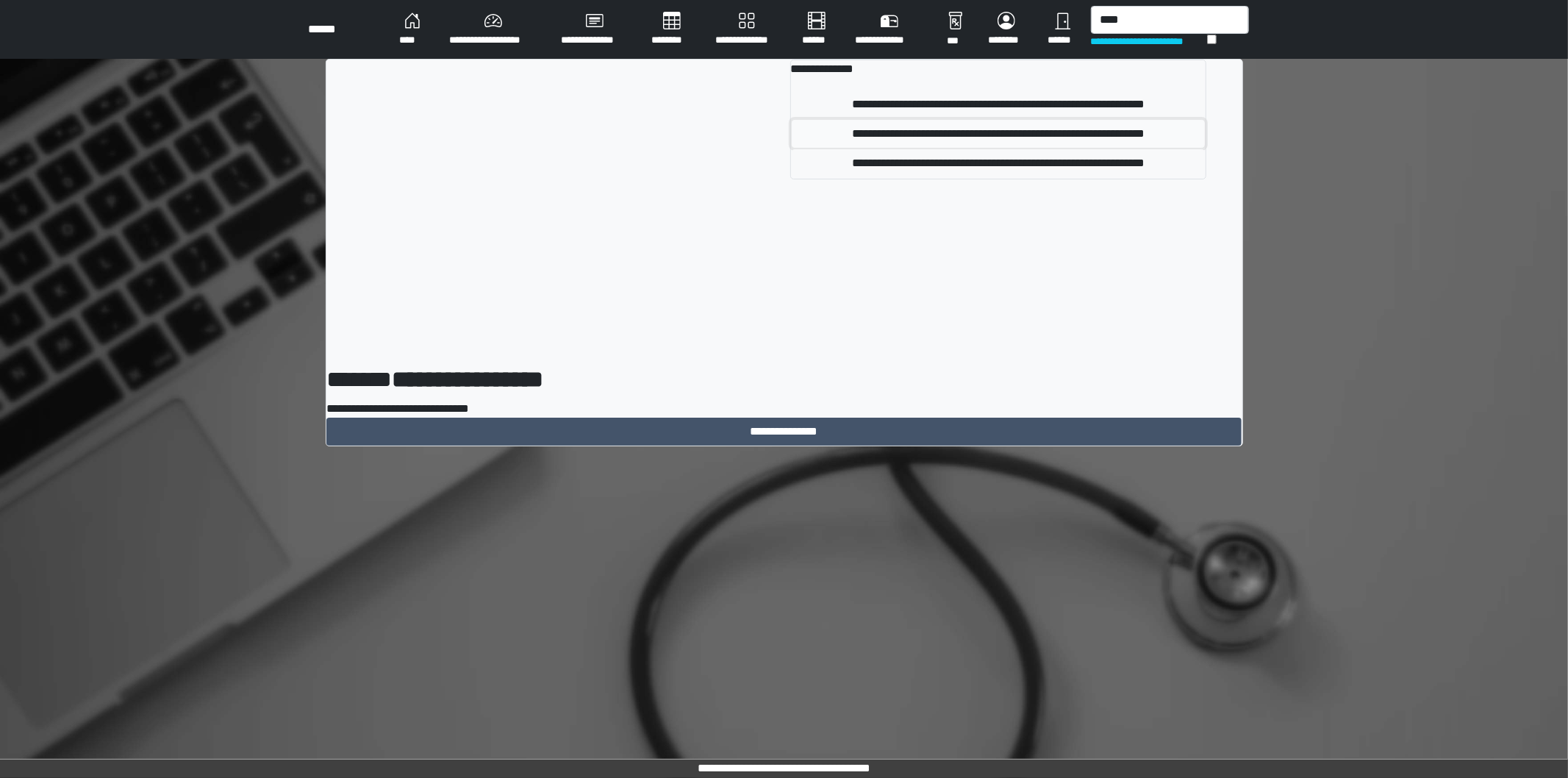 click on "**********" at bounding box center (998, 134) 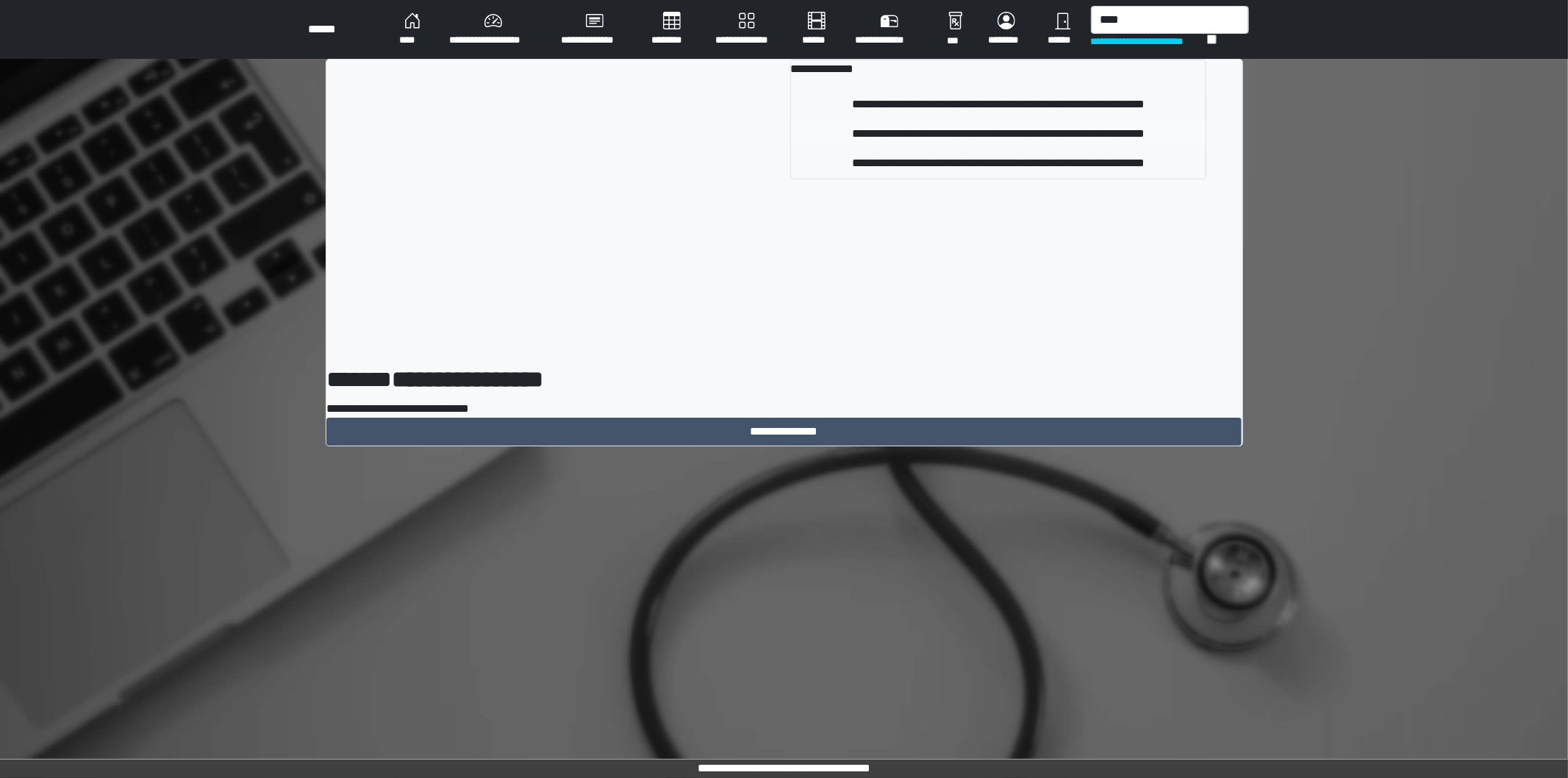 type 